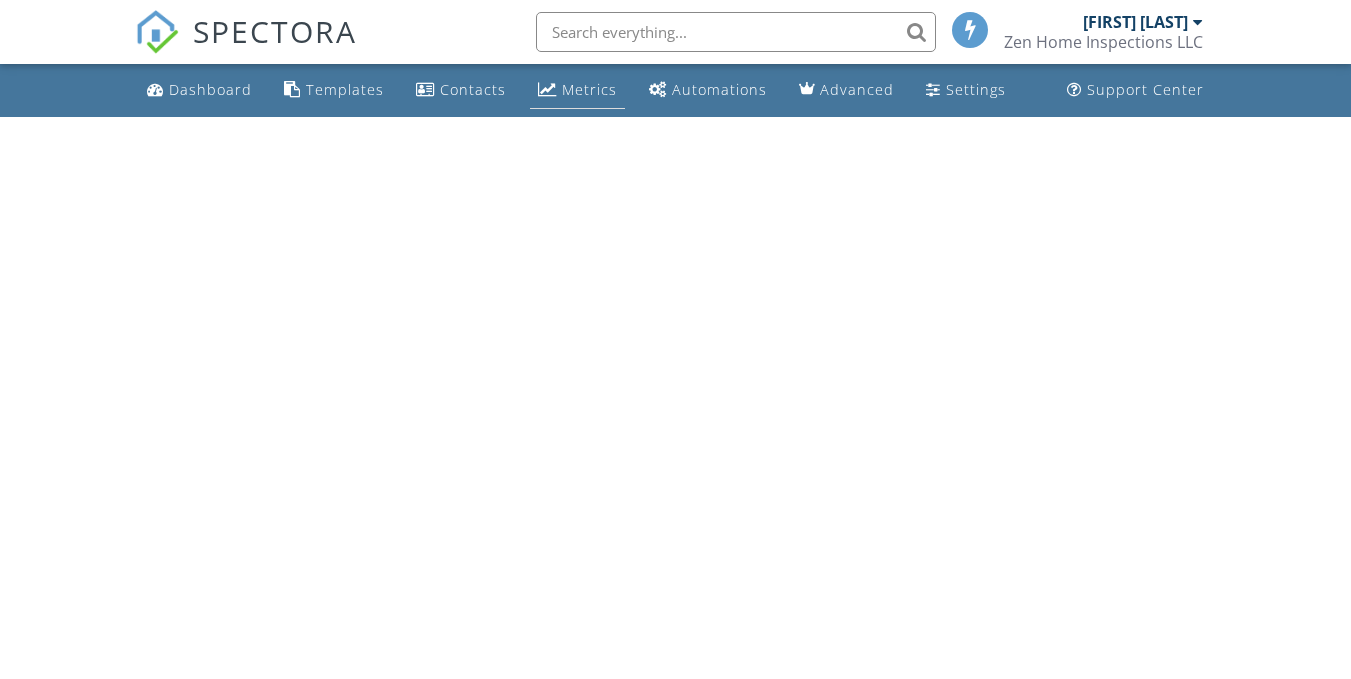 scroll, scrollTop: 0, scrollLeft: 0, axis: both 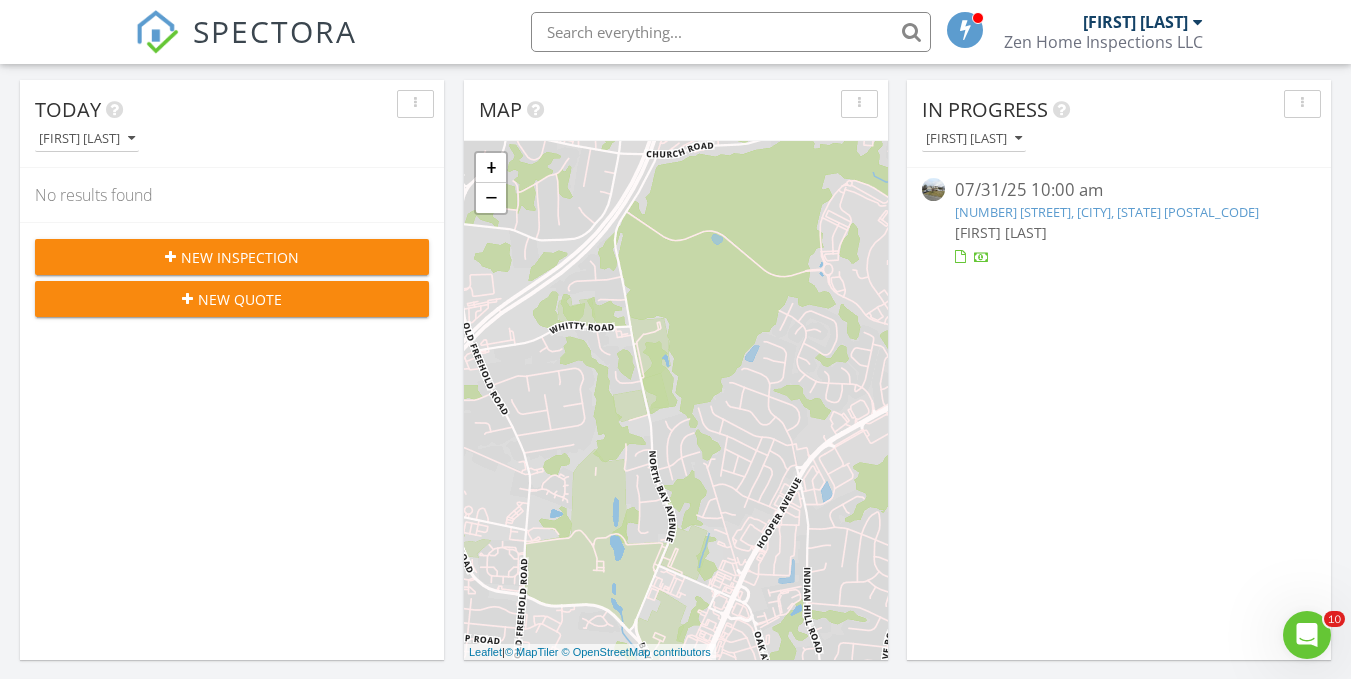 click on "New Inspection" at bounding box center (240, 257) 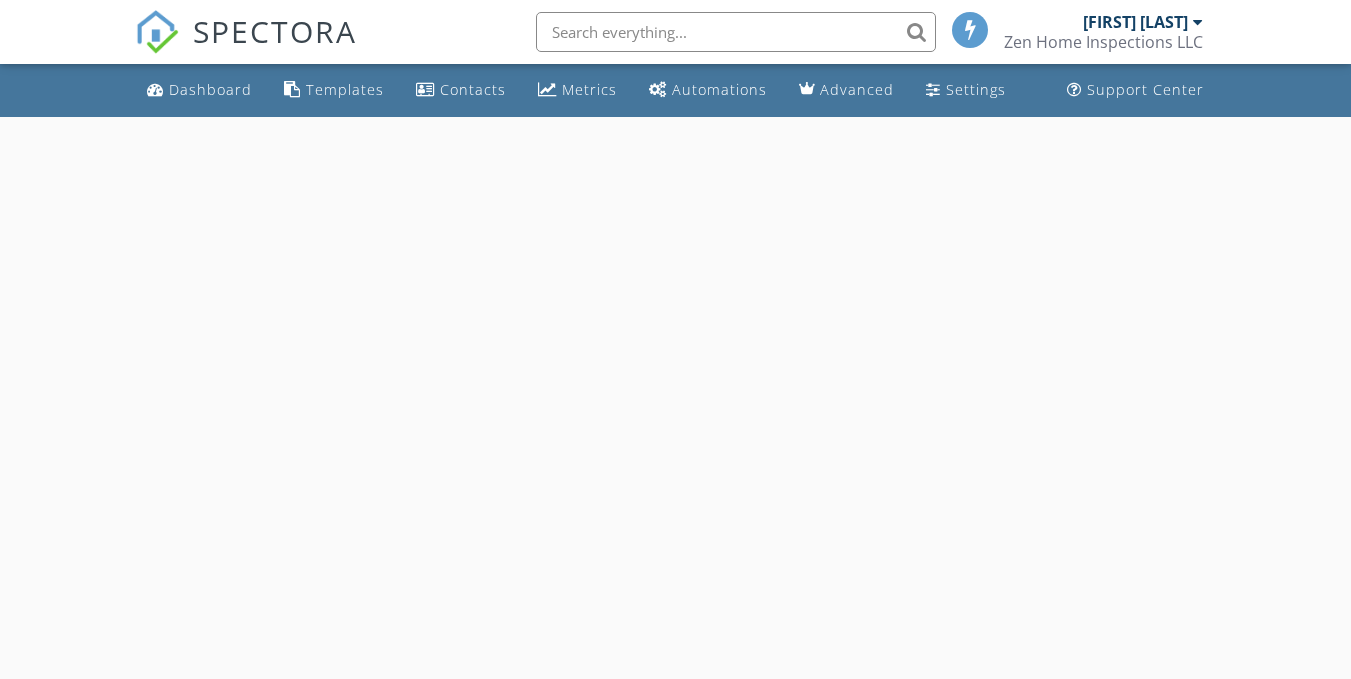 scroll, scrollTop: 0, scrollLeft: 0, axis: both 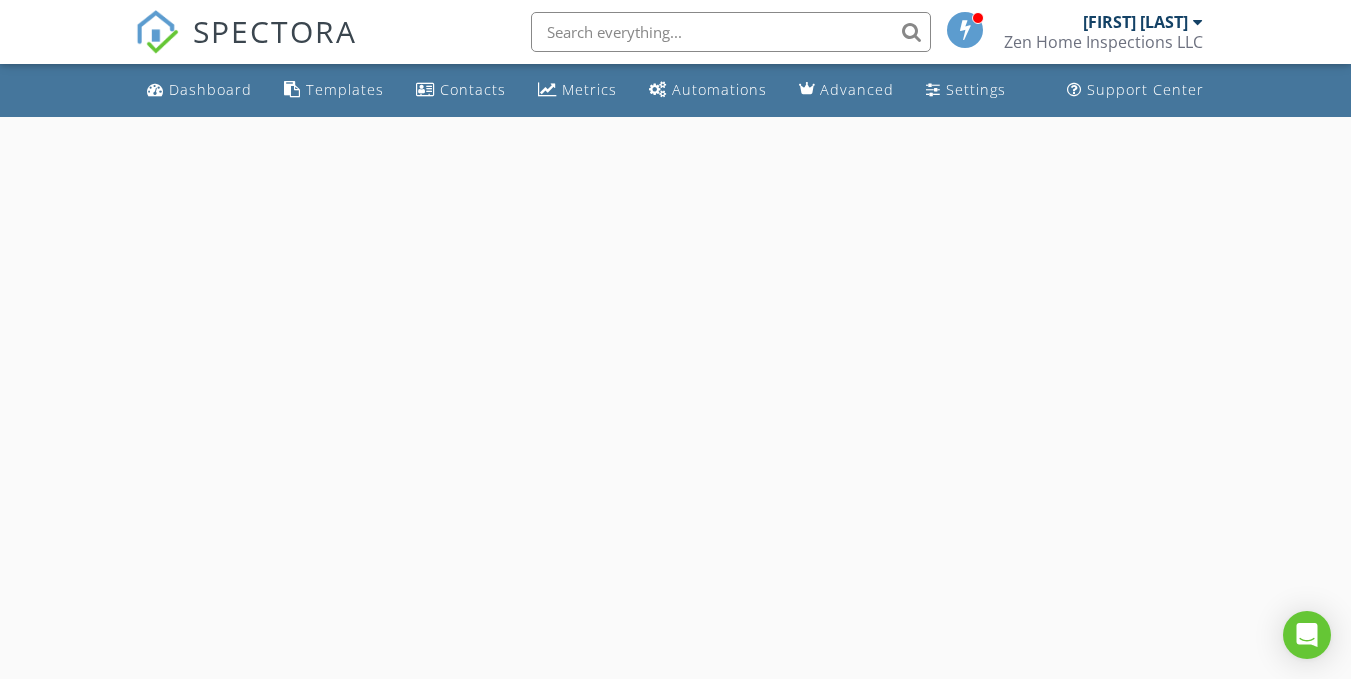 select on "7" 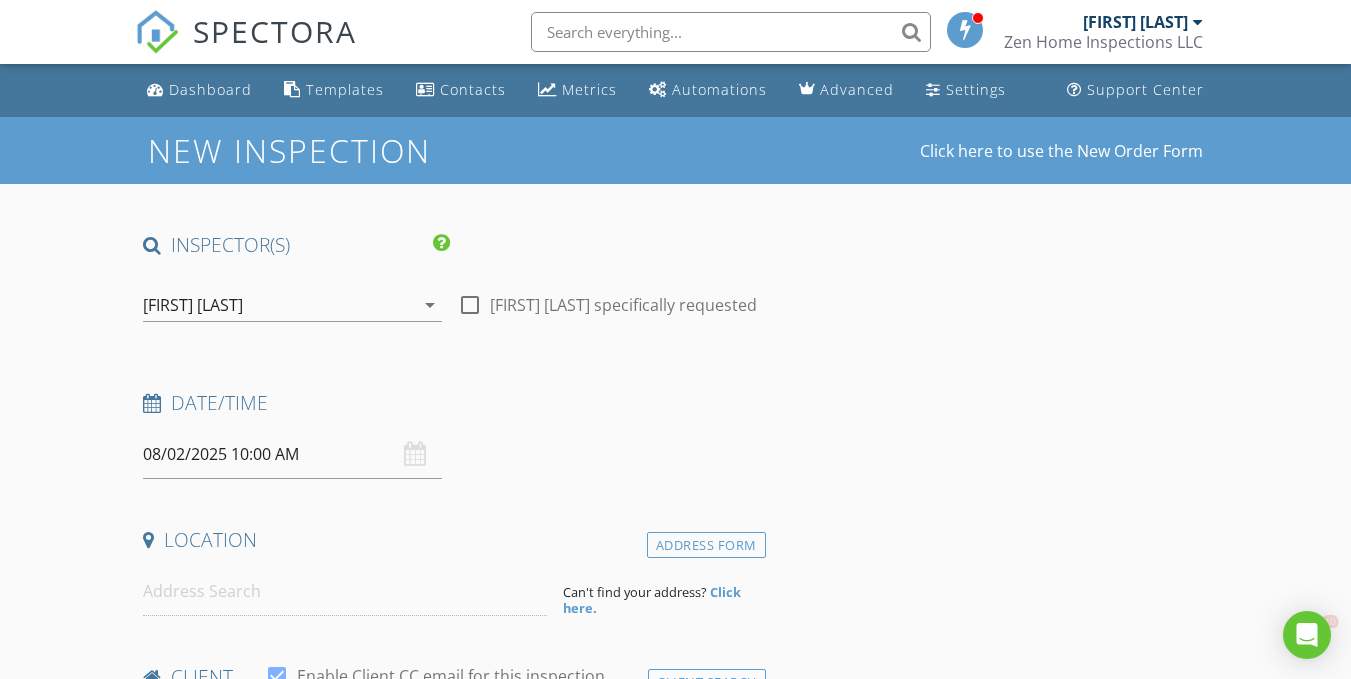 scroll, scrollTop: 0, scrollLeft: 0, axis: both 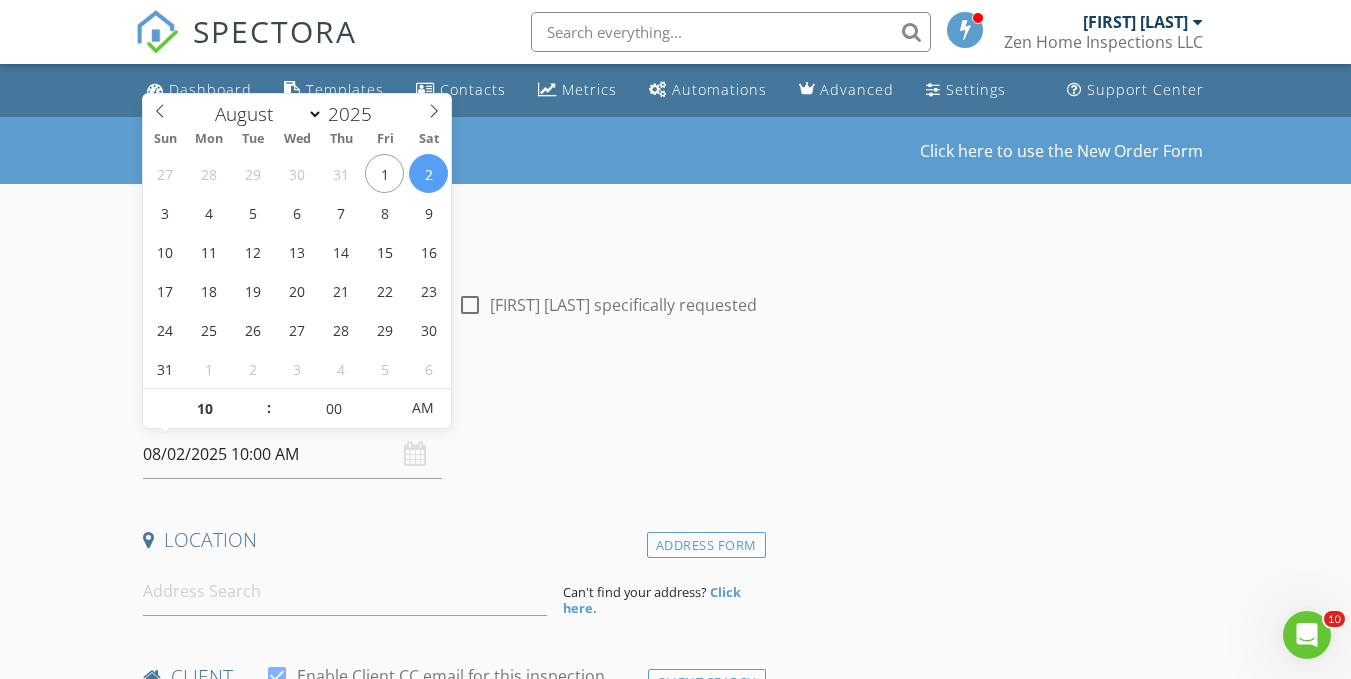 click on "08/02/2025 10:00 AM" at bounding box center [292, 454] 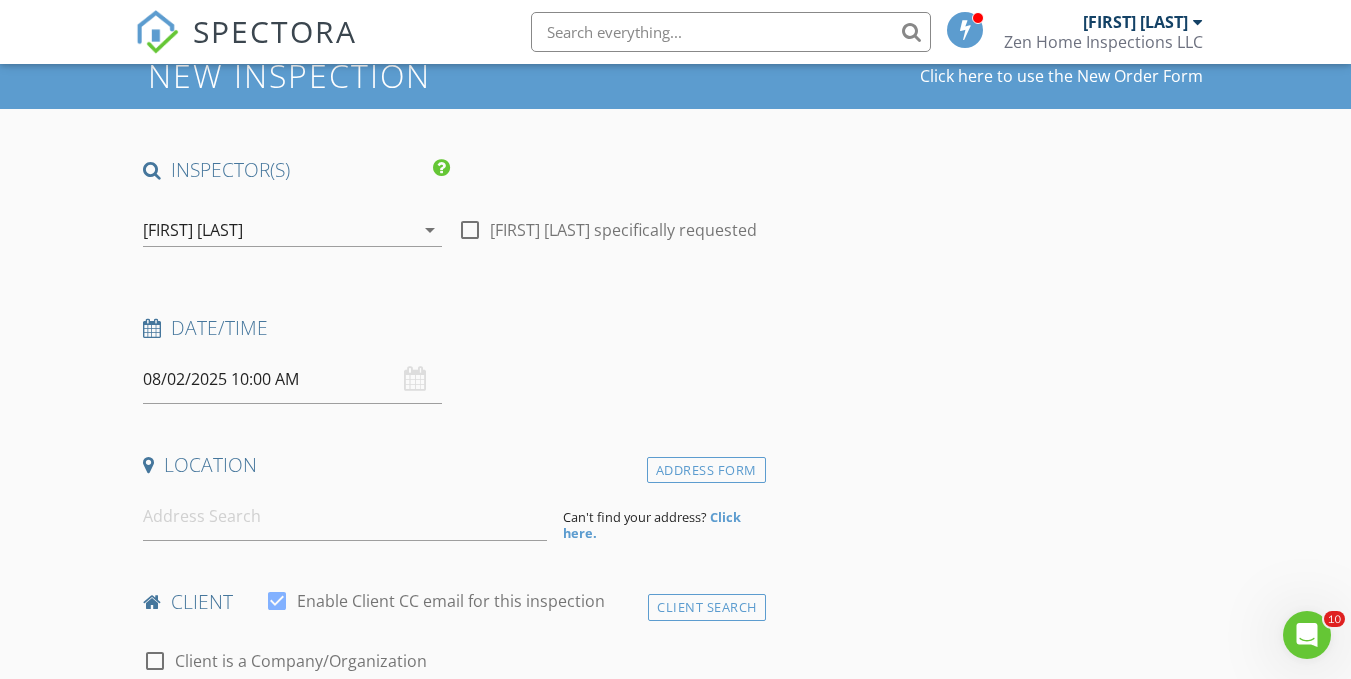 scroll, scrollTop: 200, scrollLeft: 0, axis: vertical 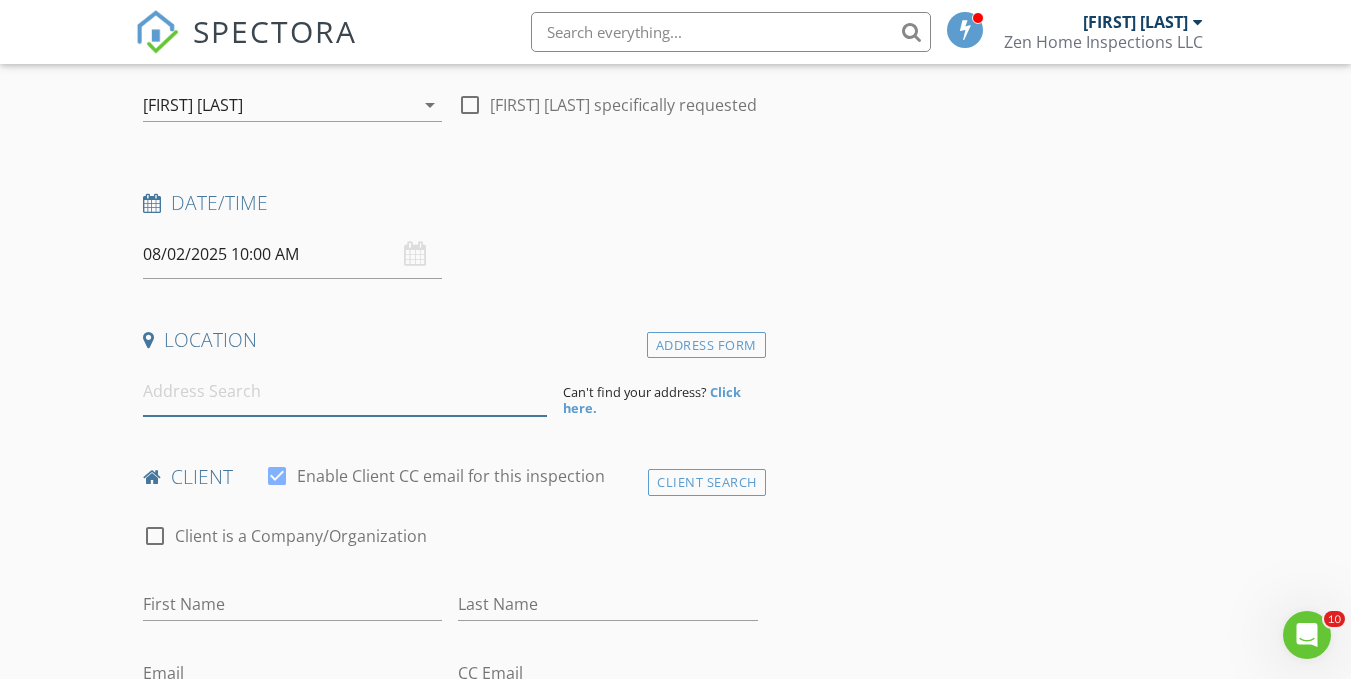 click at bounding box center [345, 391] 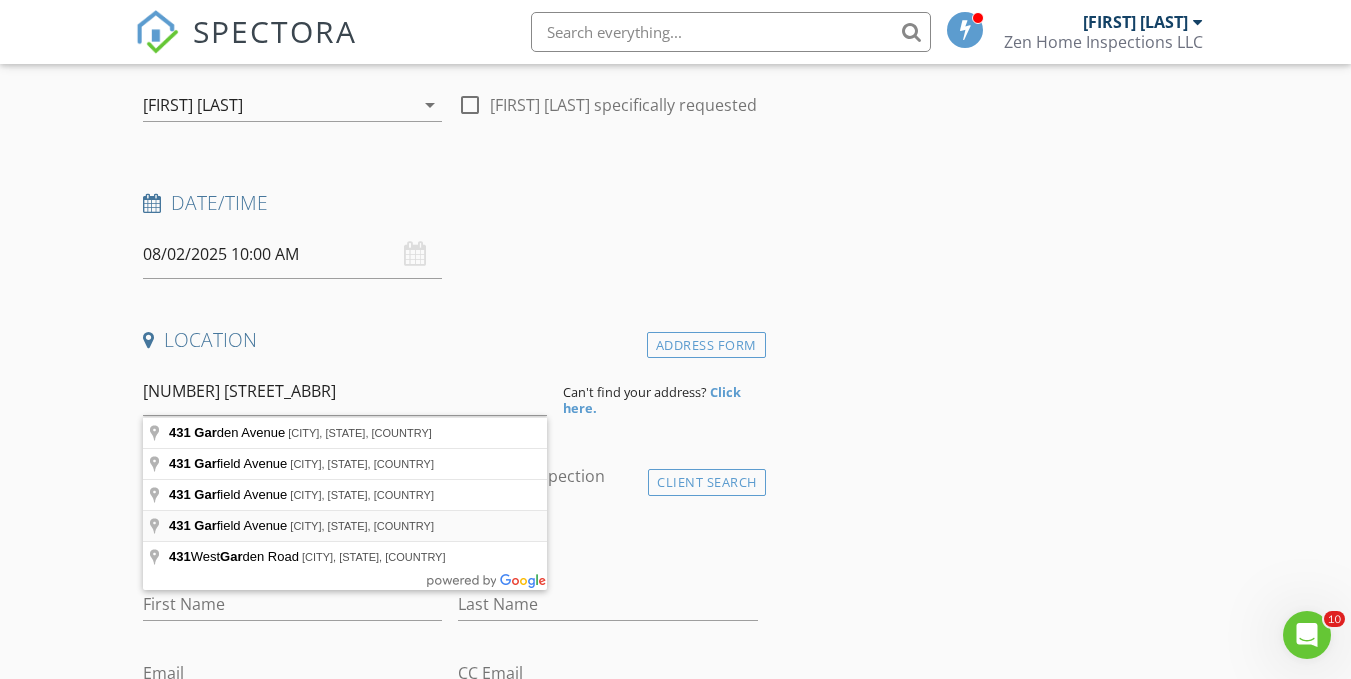 type on "431 Garfield Avenue, South Plainfield, NJ, USA" 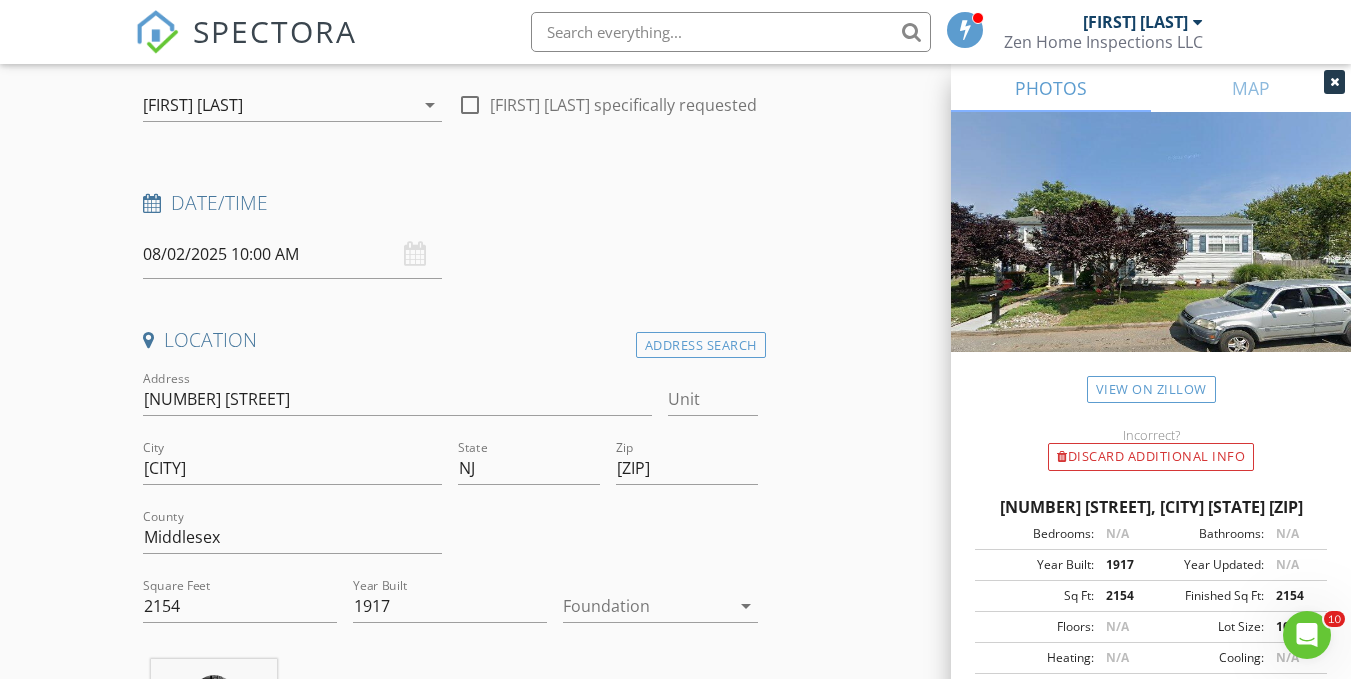 click on "New Inspection
Click here to use the New Order Form
INSPECTOR(S)
check_box   Daniel Nowicki   PRIMARY   Daniel Nowicki arrow_drop_down   check_box_outline_blank Daniel Nowicki specifically requested
Date/Time
08/02/2025 10:00 AM
Location
Address Search       Address 431 Garfield Ave   Unit   City South Plainfield   State NJ   Zip 07080   County Middlesex     Square Feet 2154   Year Built 1917   Foundation arrow_drop_down     Daniel Nowicki     51.5 miles     (an hour)
client
check_box Enable Client CC email for this inspection   Client Search     check_box_outline_blank Client is a Company/Organization     First Name   Last Name   Email   CC Email   Phone   Address   City   State   Zip       Notes   Private Notes
ADD ADDITIONAL client
SERVICES" at bounding box center [675, 1663] 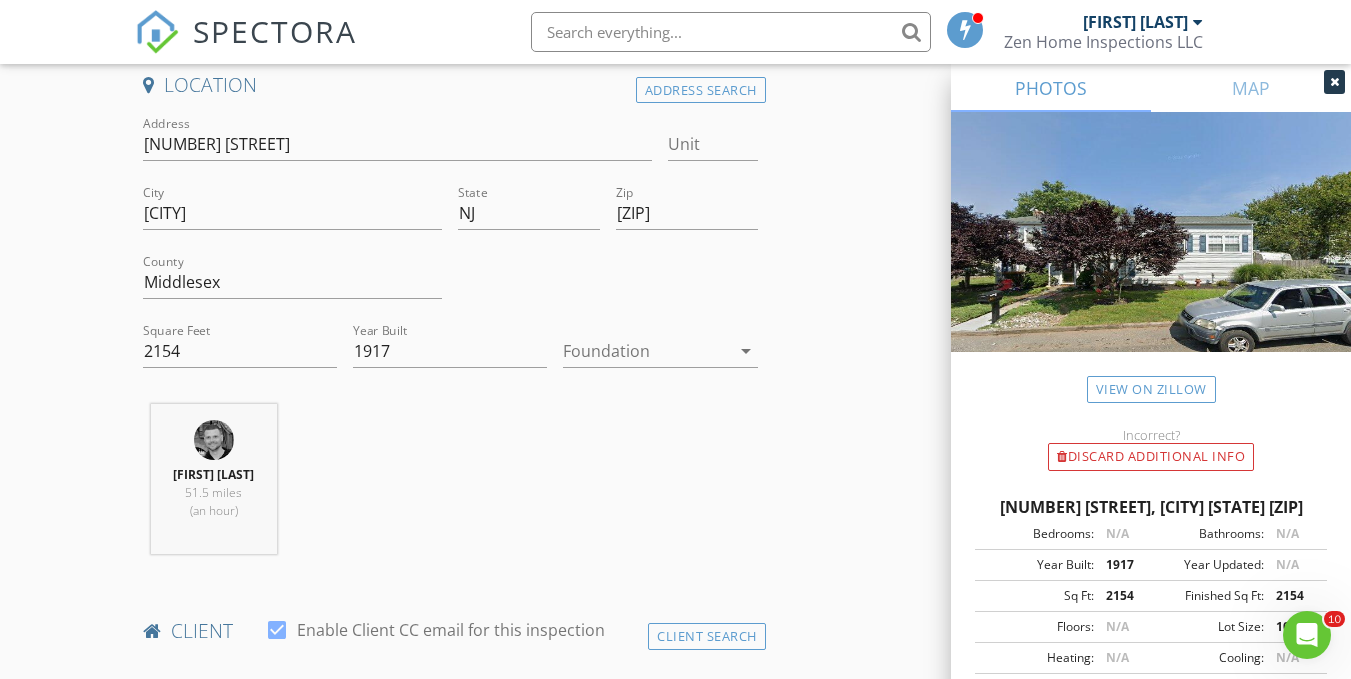scroll, scrollTop: 500, scrollLeft: 0, axis: vertical 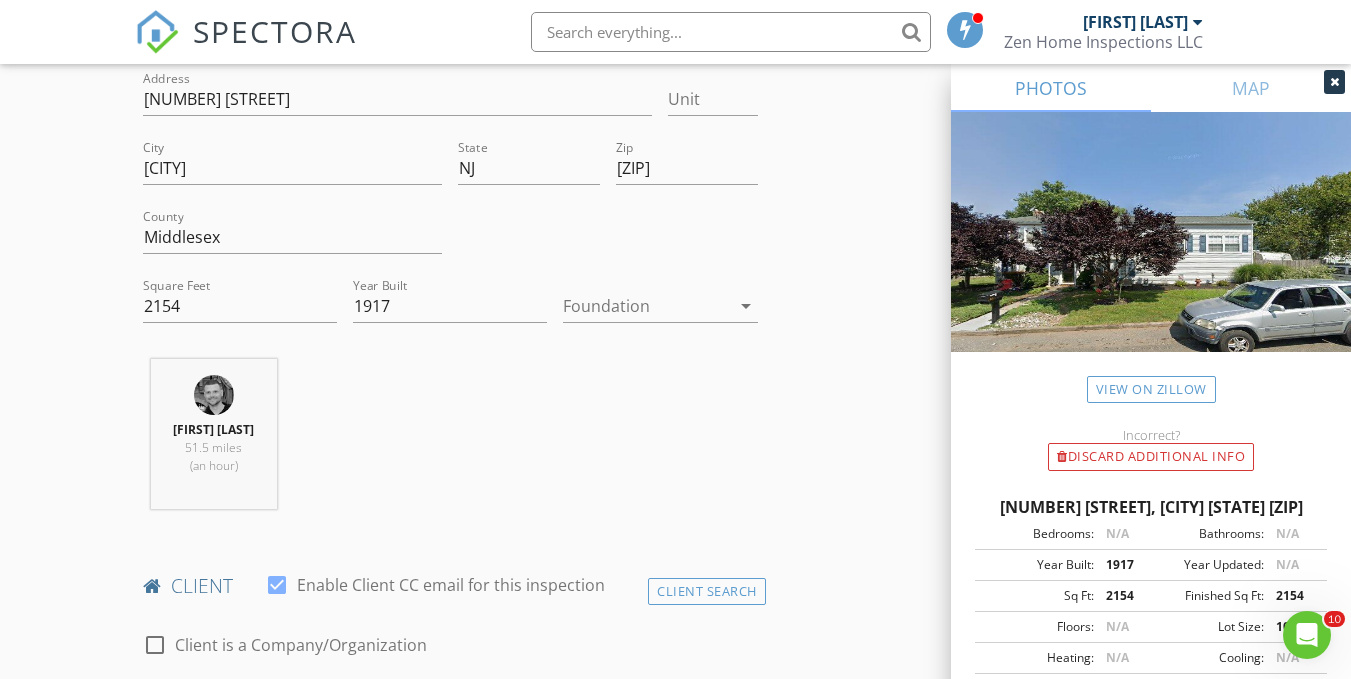 click at bounding box center (646, 306) 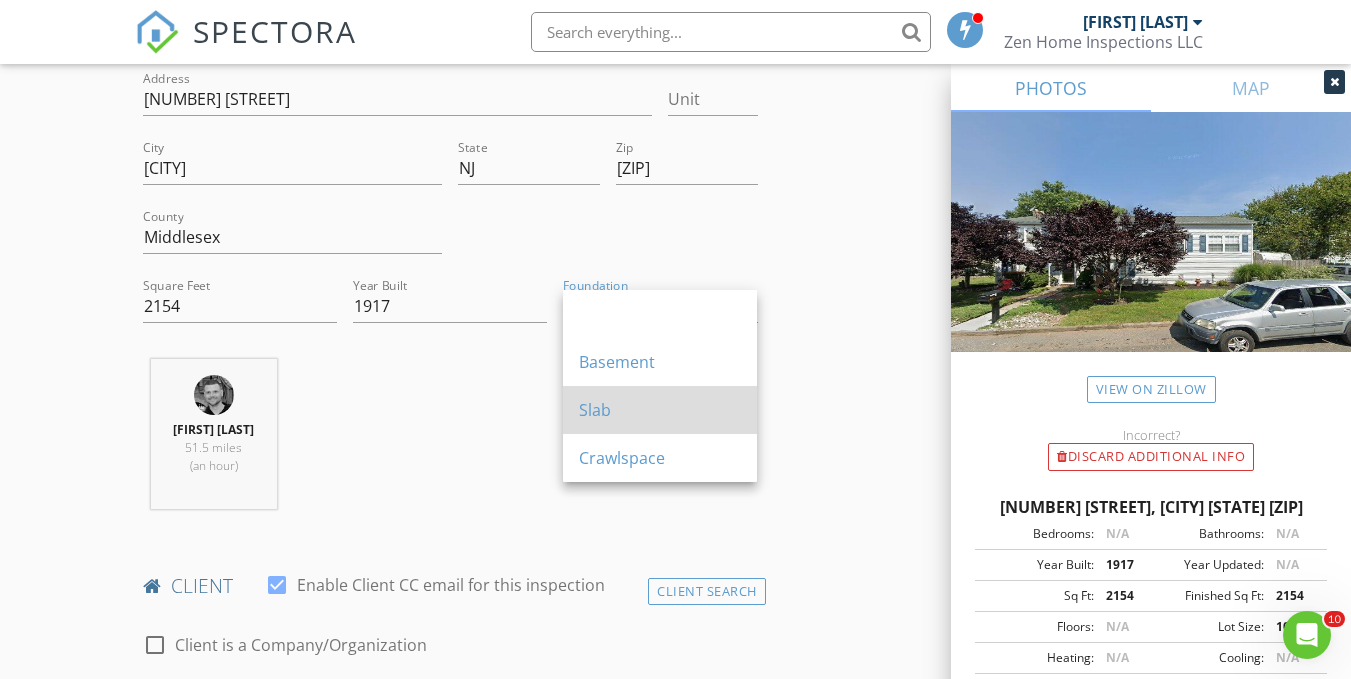 click on "Slab" at bounding box center (660, 410) 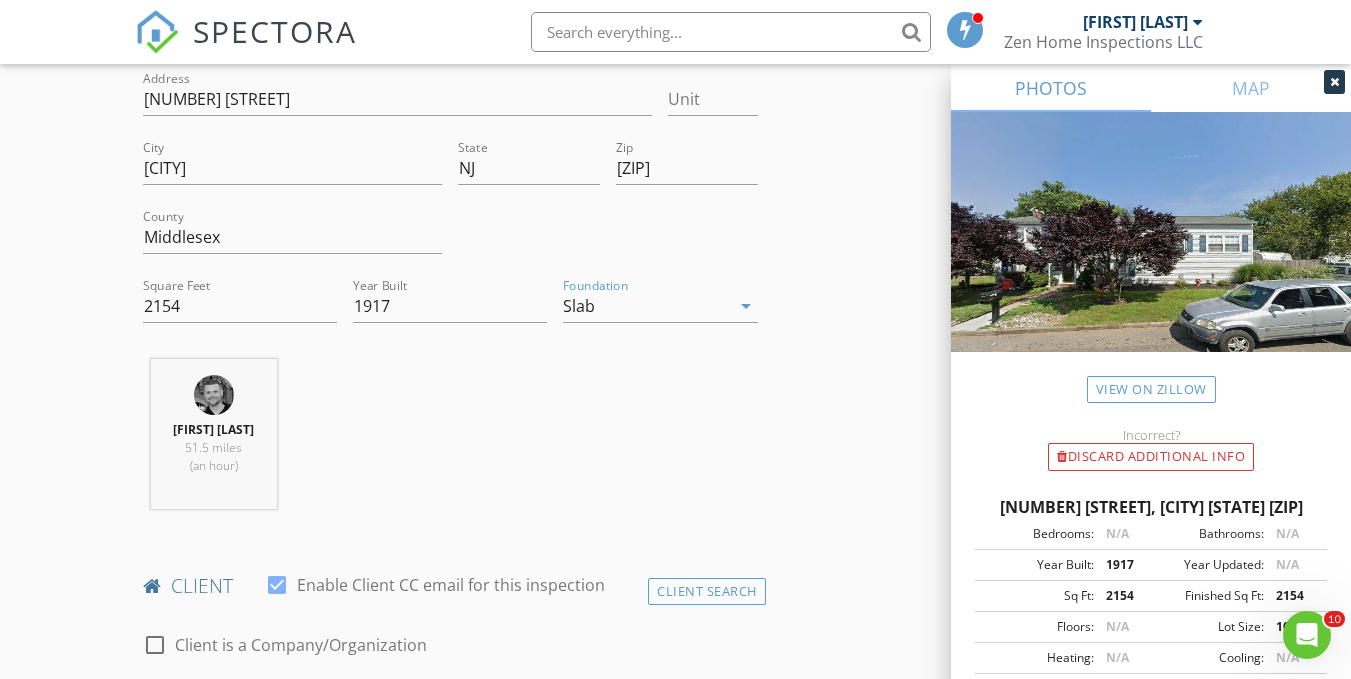 click on "New Inspection
Click here to use the New Order Form
INSPECTOR(S)
check_box   Daniel Nowicki   PRIMARY   Daniel Nowicki arrow_drop_down   check_box_outline_blank Daniel Nowicki specifically requested
Date/Time
08/02/2025 10:00 AM
Location
Address Search       Address 431 Garfield Ave   Unit   City South Plainfield   State NJ   Zip 07080   County Middlesex     Square Feet 2154   Year Built 1917   Foundation Slab arrow_drop_down     Daniel Nowicki     51.5 miles     (an hour)
client
check_box Enable Client CC email for this inspection   Client Search     check_box_outline_blank Client is a Company/Organization     First Name   Last Name   Email   CC Email   Phone   Address   City   State   Zip       Notes   Private Notes
ADD ADDITIONAL client
SERVICES" at bounding box center (675, 1363) 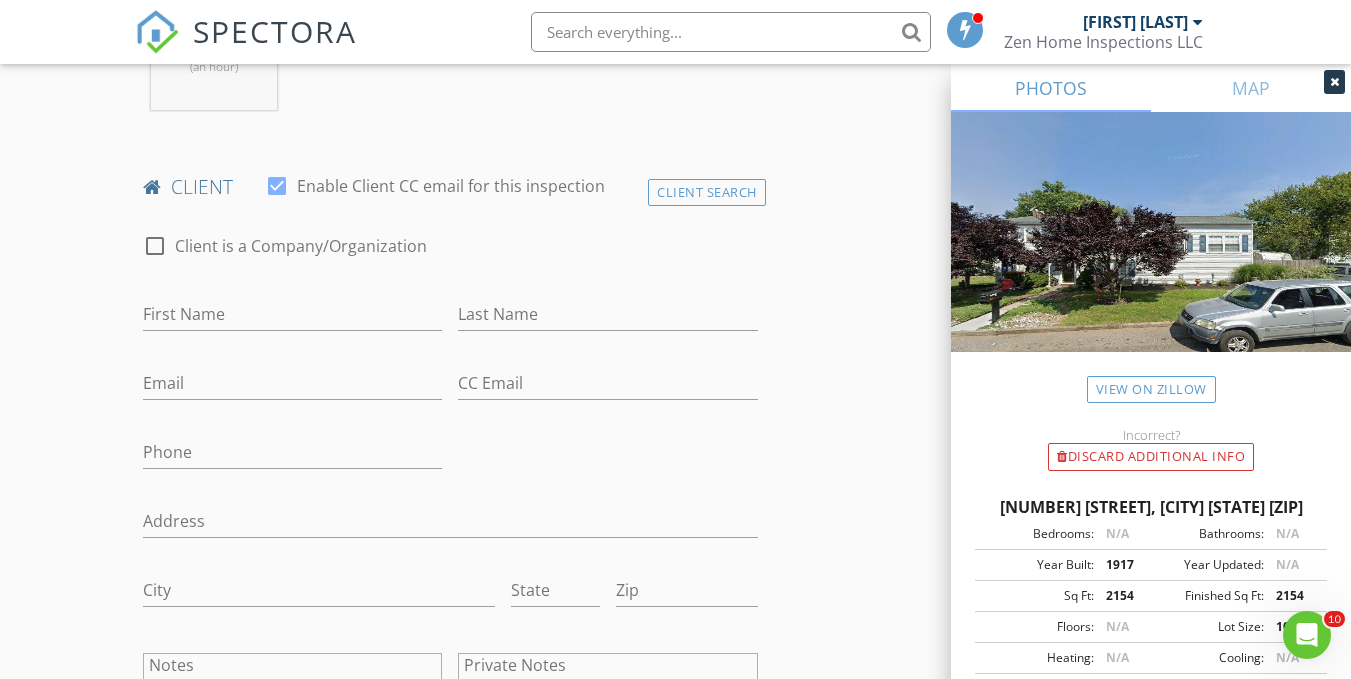 scroll, scrollTop: 900, scrollLeft: 0, axis: vertical 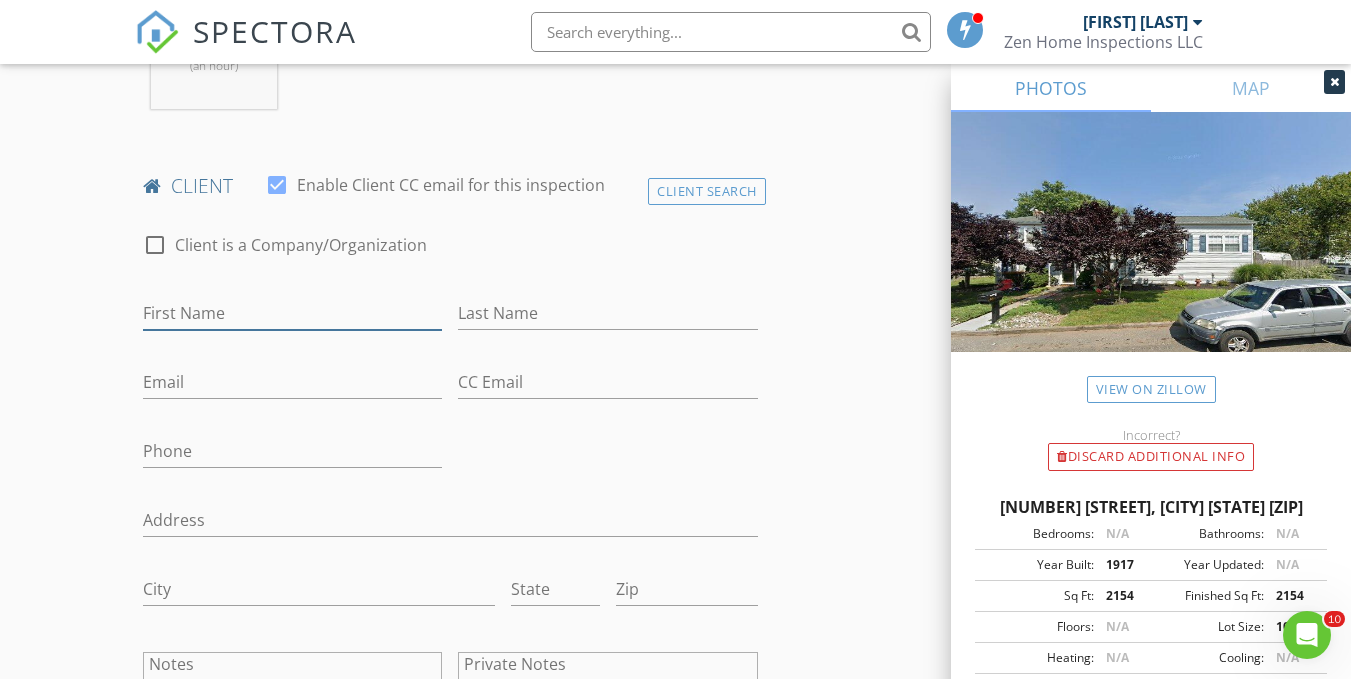 click on "First Name" at bounding box center [292, 313] 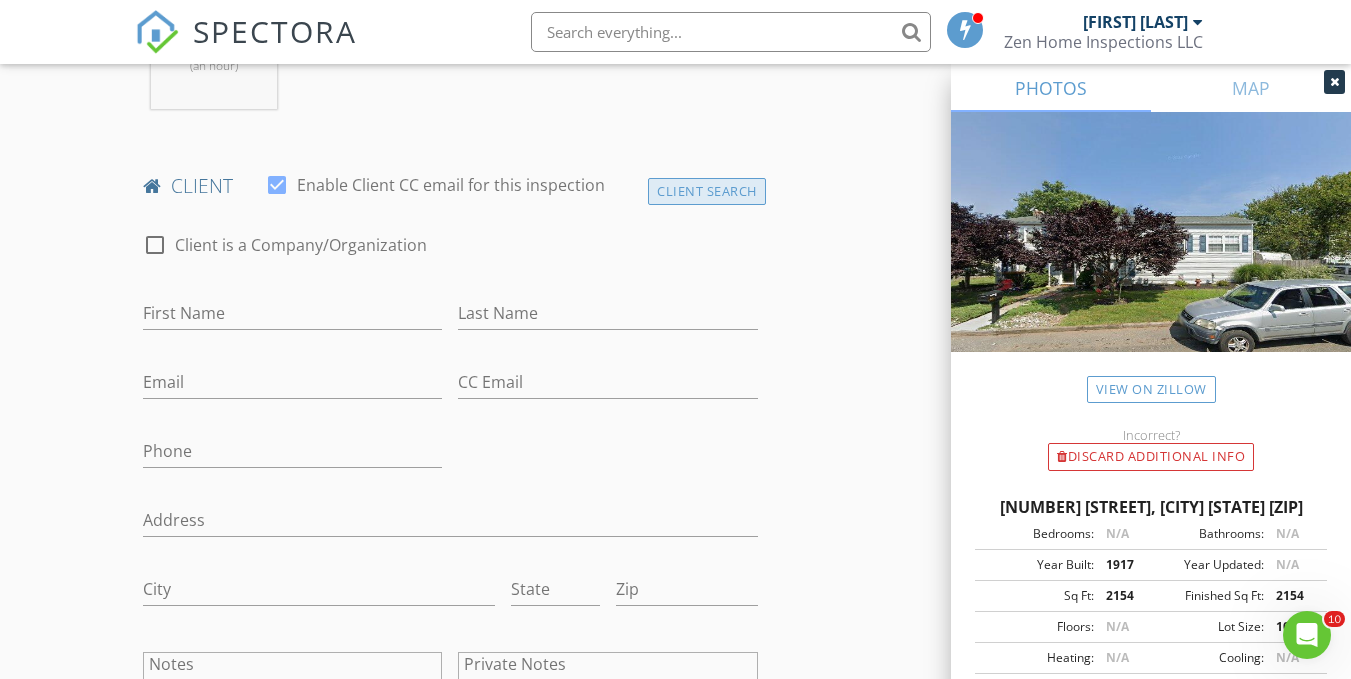 click on "Client Search" at bounding box center (707, 191) 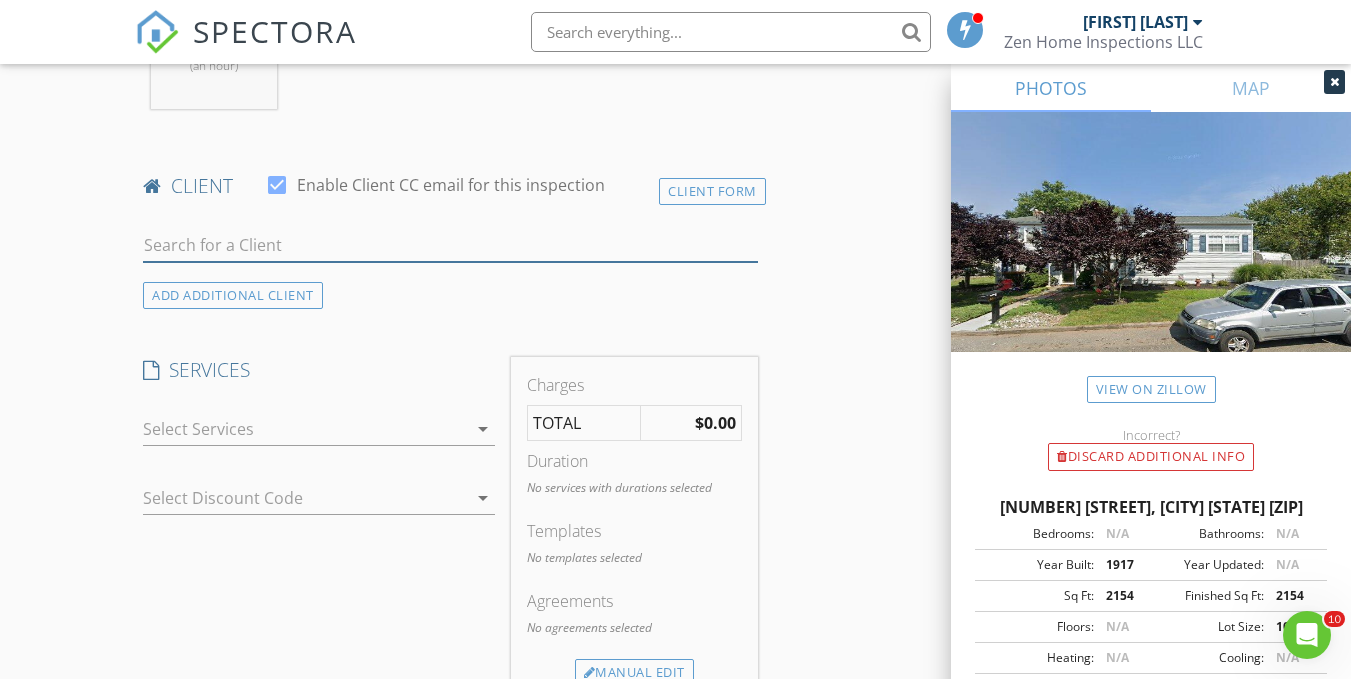 click at bounding box center (450, 245) 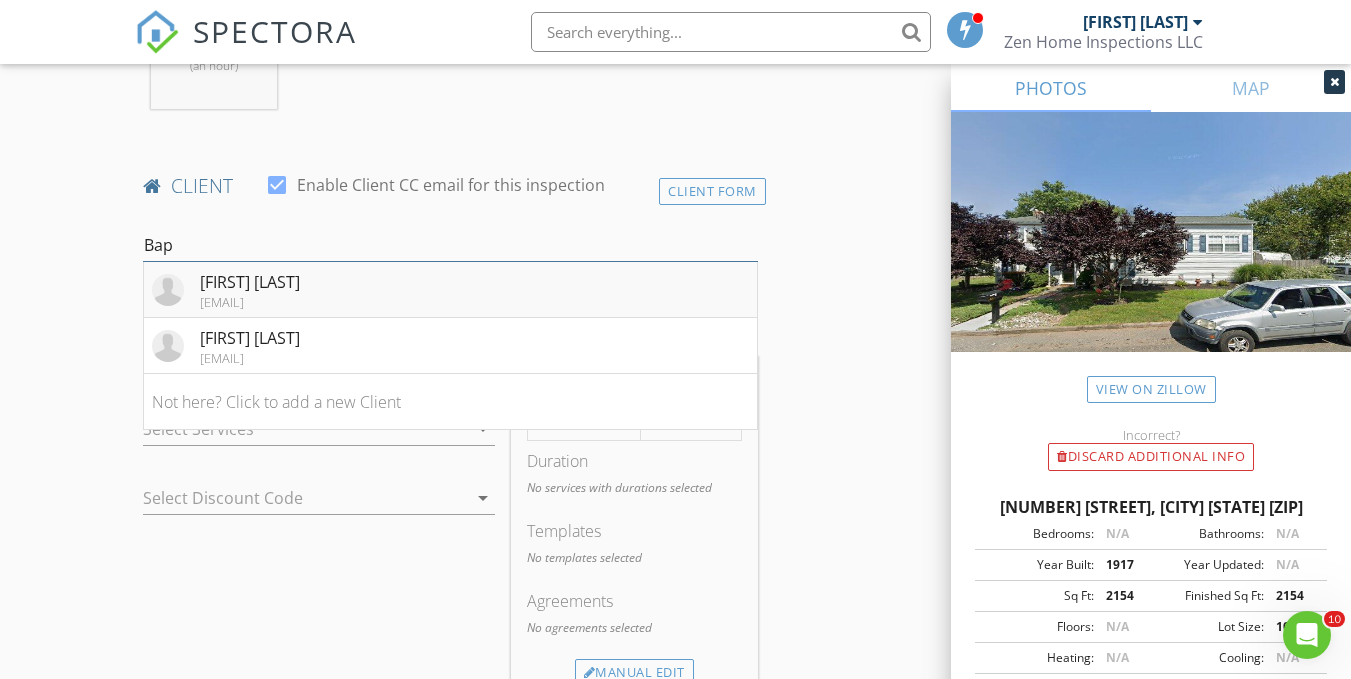 type on "Bap" 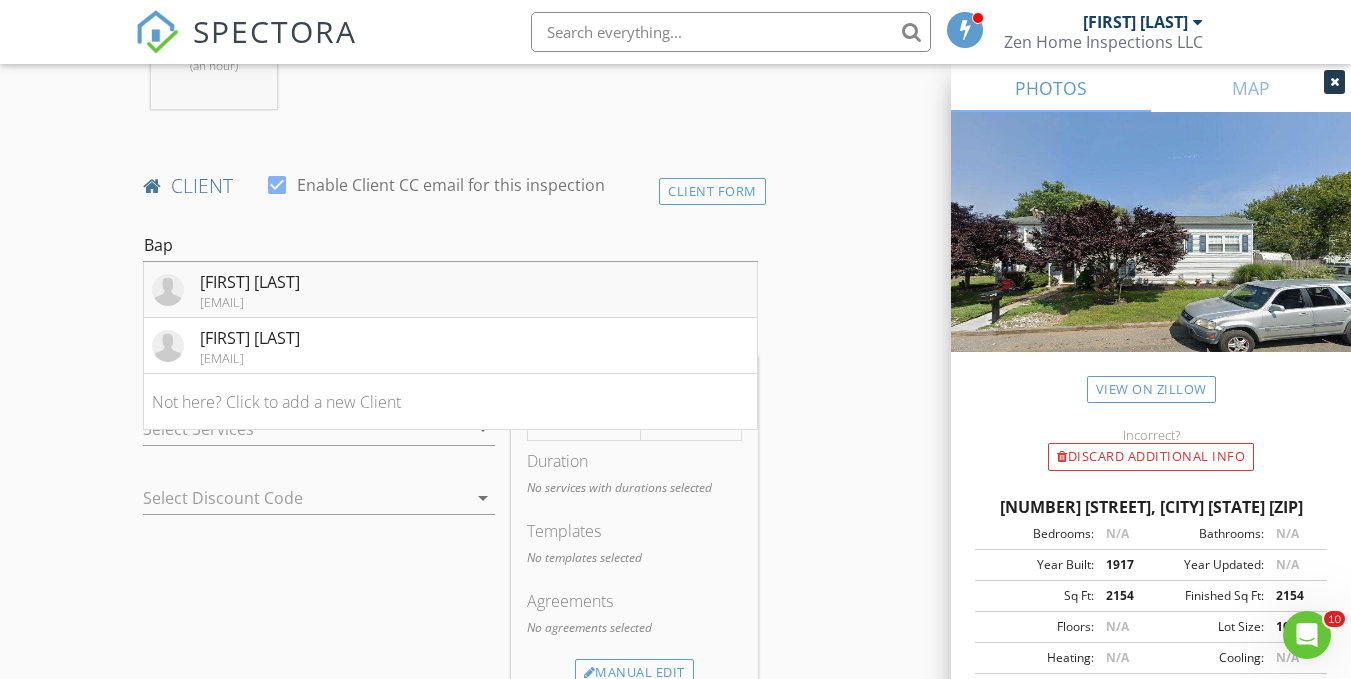click on "[FIRST] [LAST]" at bounding box center (250, 282) 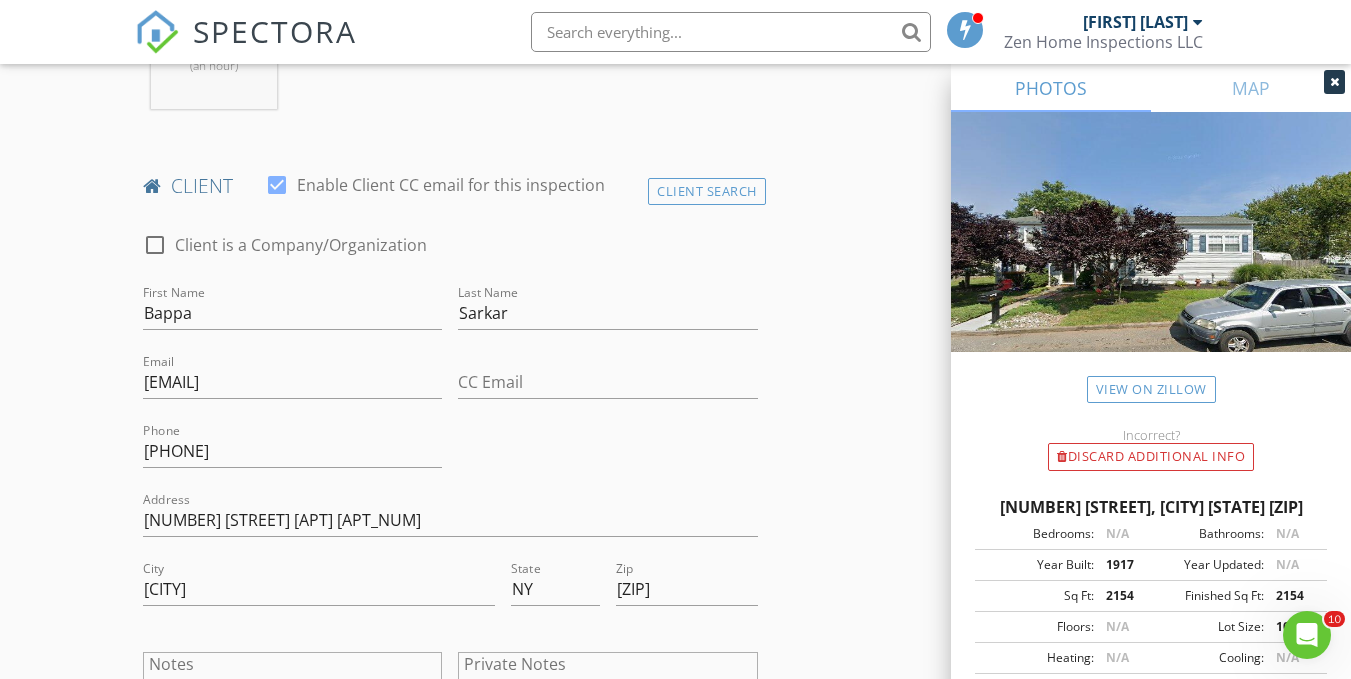 click on "New Inspection
Click here to use the New Order Form
INSPECTOR(S)
check_box   Daniel Nowicki   PRIMARY   Daniel Nowicki arrow_drop_down   check_box_outline_blank Daniel Nowicki specifically requested
Date/Time
08/02/2025 10:00 AM
Location
Address Search       Address 431 Garfield Ave   Unit   City South Plainfield   State NJ   Zip 07080   County Middlesex     Square Feet 2154   Year Built 1917   Foundation Slab arrow_drop_down     Daniel Nowicki     51.5 miles     (an hour)
client
check_box Enable Client CC email for this inspection   Client Search     check_box_outline_blank Client is a Company/Organization     First Name Bappa   Last Name Sarkar   Email find.bappa@gmail.com   CC Email   Phone 929-391-8443   Address 4172  Judge Street Apt 4J   City Elmhurst   State NY   Zip 11373       Notes   Private Notes          check_box_outline_blank" at bounding box center [675, 963] 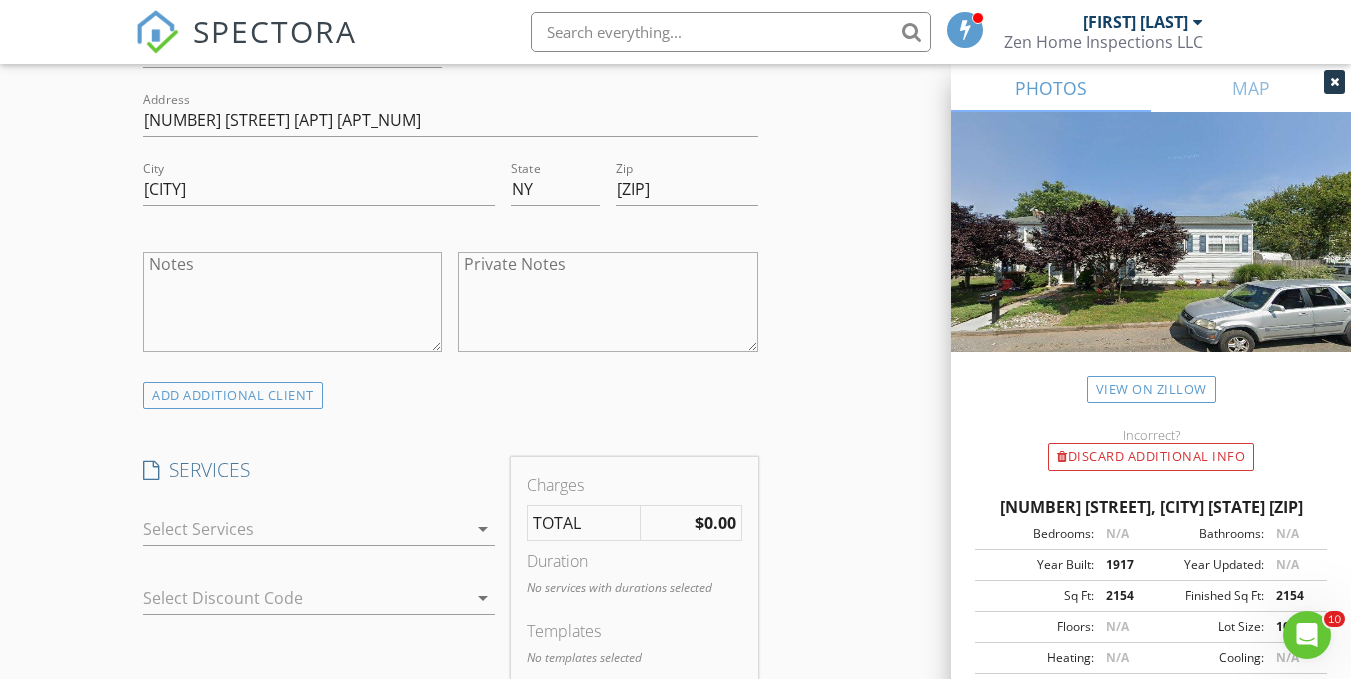 scroll, scrollTop: 1500, scrollLeft: 0, axis: vertical 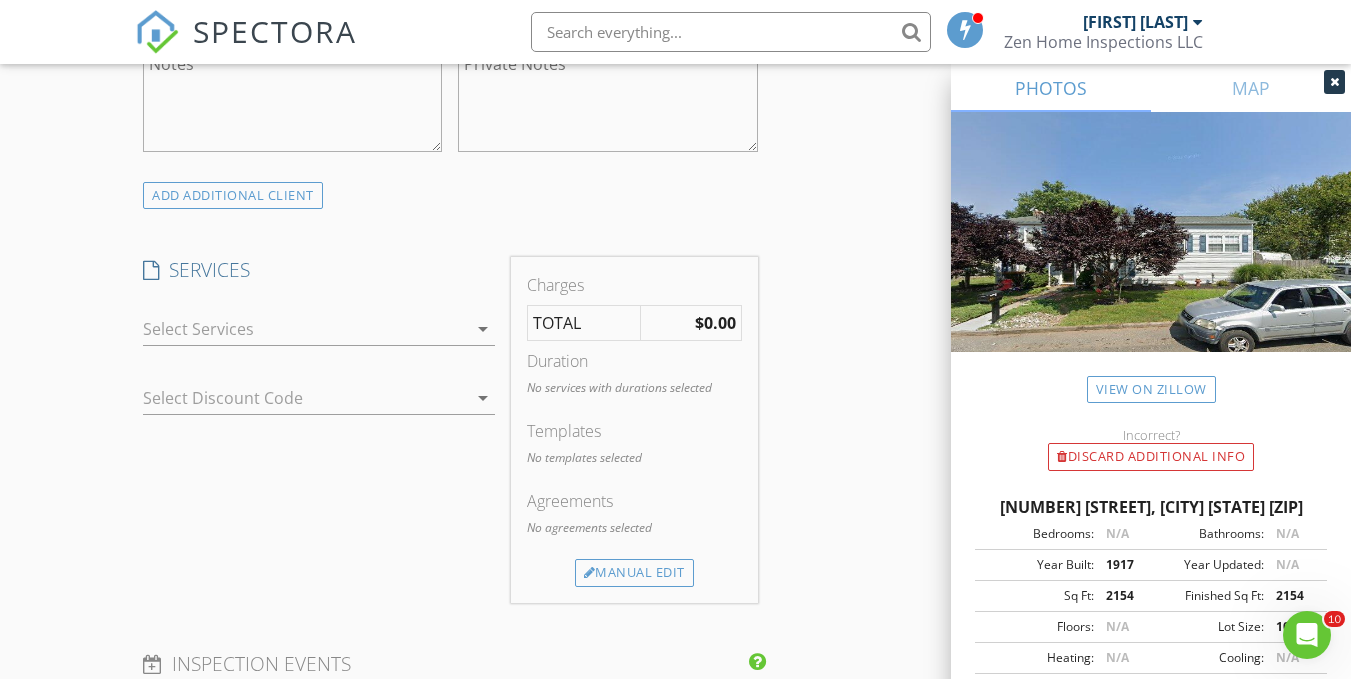 click at bounding box center [305, 329] 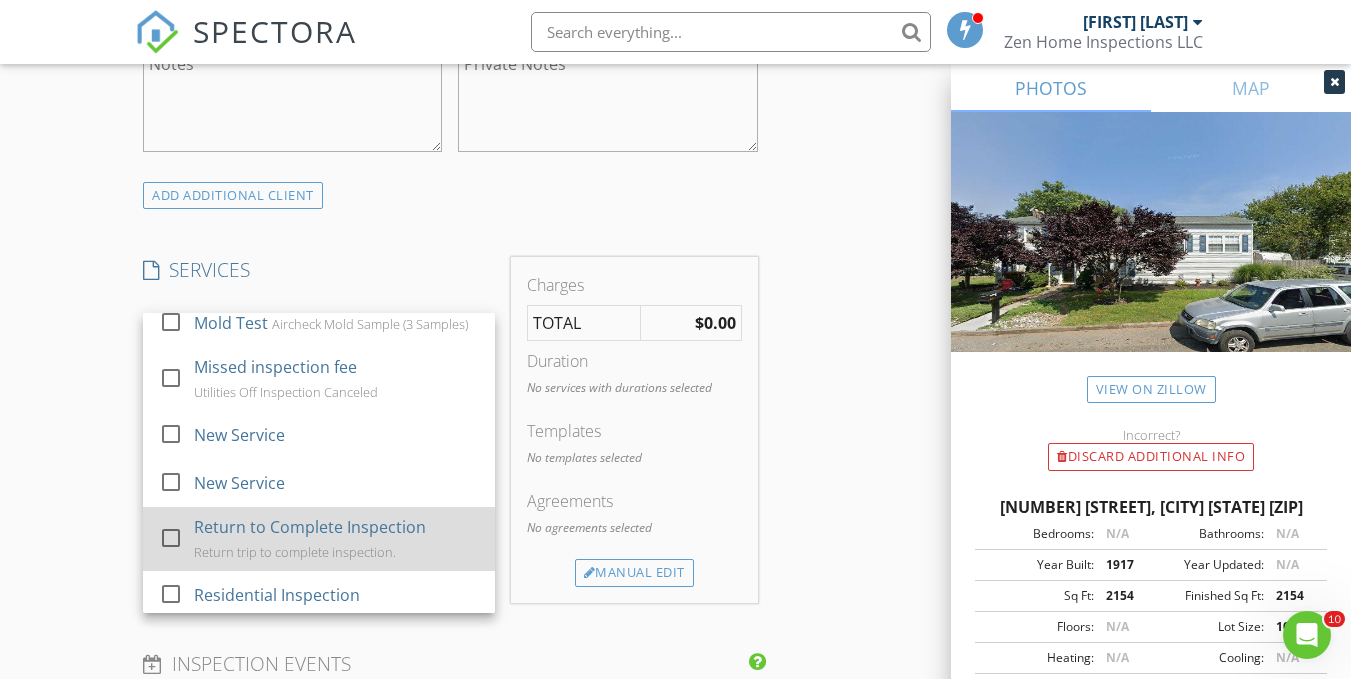 scroll, scrollTop: 373, scrollLeft: 0, axis: vertical 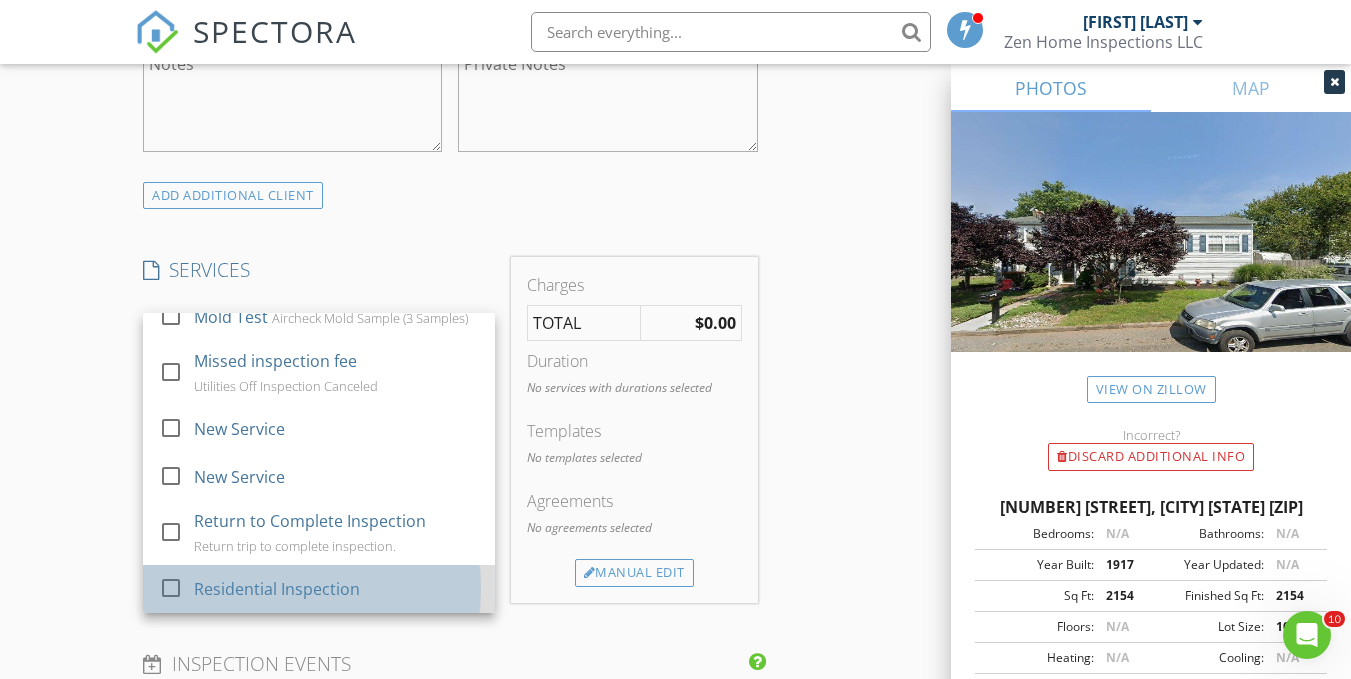 click on "Residential Inspection" at bounding box center [277, 589] 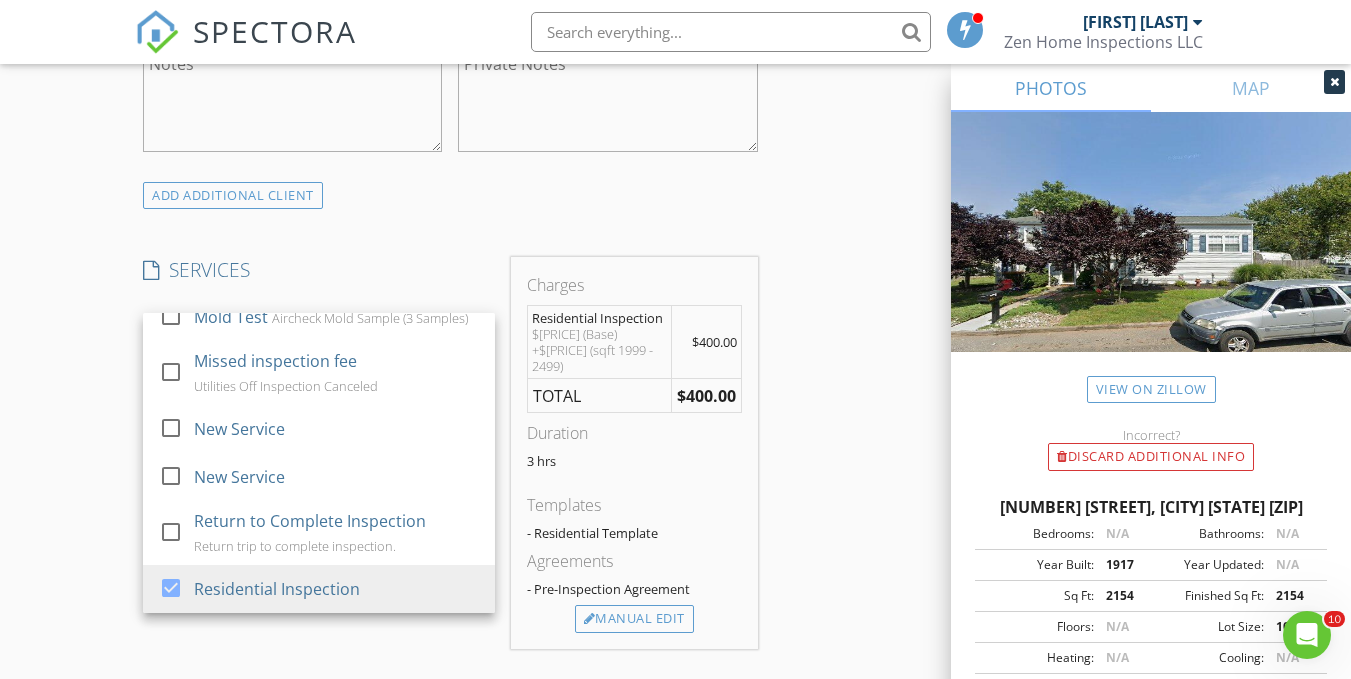 click on "New Inspection
Click here to use the New Order Form
INSPECTOR(S)
check_box   Daniel Nowicki   PRIMARY   Daniel Nowicki arrow_drop_down   check_box_outline_blank Daniel Nowicki specifically requested
Date/Time
08/02/2025 10:00 AM
Location
Address Search       Address 431 Garfield Ave   Unit   City South Plainfield   State NJ   Zip 07080   County Middlesex     Square Feet 2154   Year Built 1917   Foundation Slab arrow_drop_down     Daniel Nowicki     51.5 miles     (an hour)
client
check_box Enable Client CC email for this inspection   Client Search     check_box_outline_blank Client is a Company/Organization     First Name Bappa   Last Name Sarkar   Email find.bappa@gmail.com   CC Email   Phone 929-391-8443   Address 4172  Judge Street Apt 4J   City Elmhurst   State NY   Zip 11373       Notes   Private Notes          check_box_outline_blank" at bounding box center (675, 386) 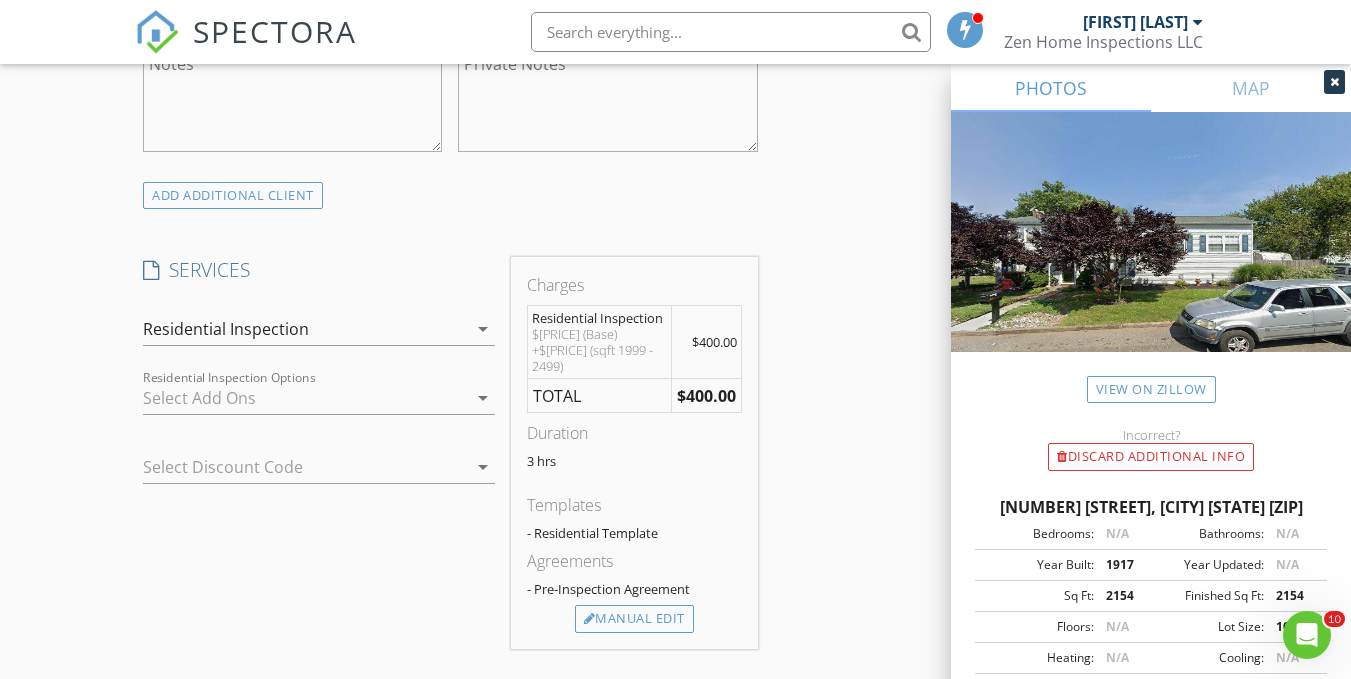 click at bounding box center (305, 398) 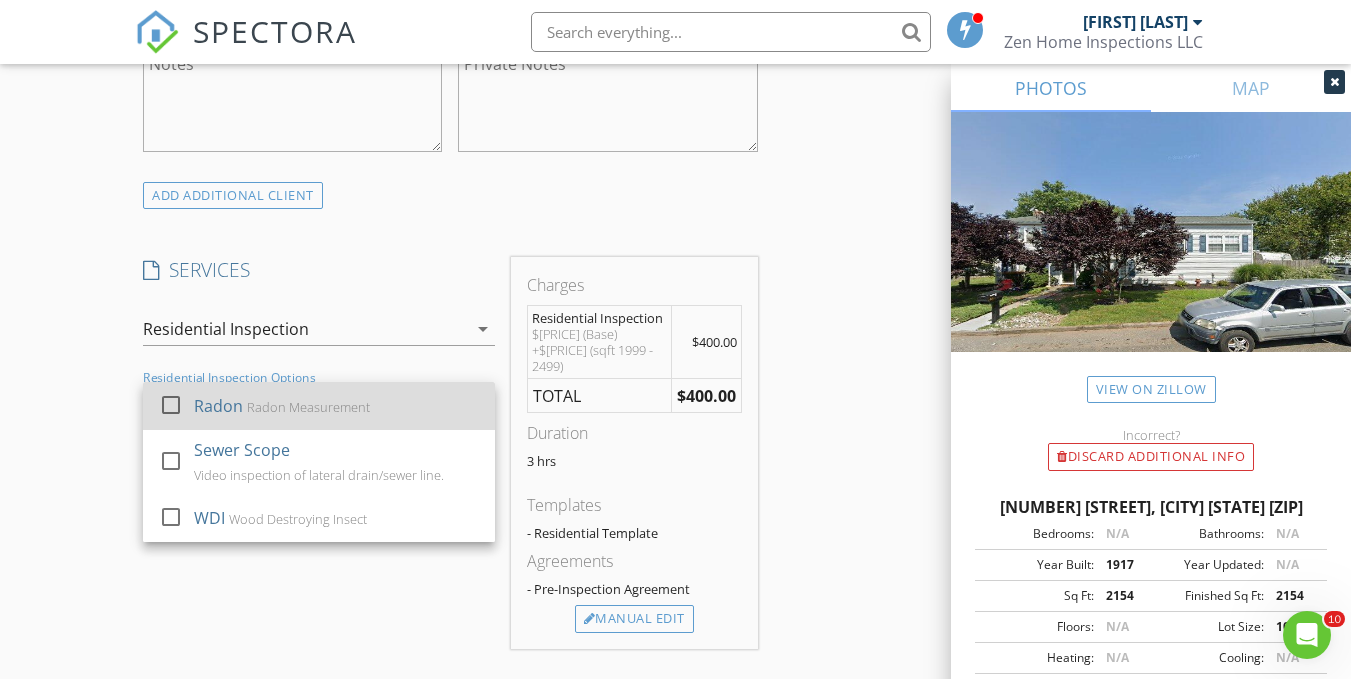click on "Radon" at bounding box center [218, 406] 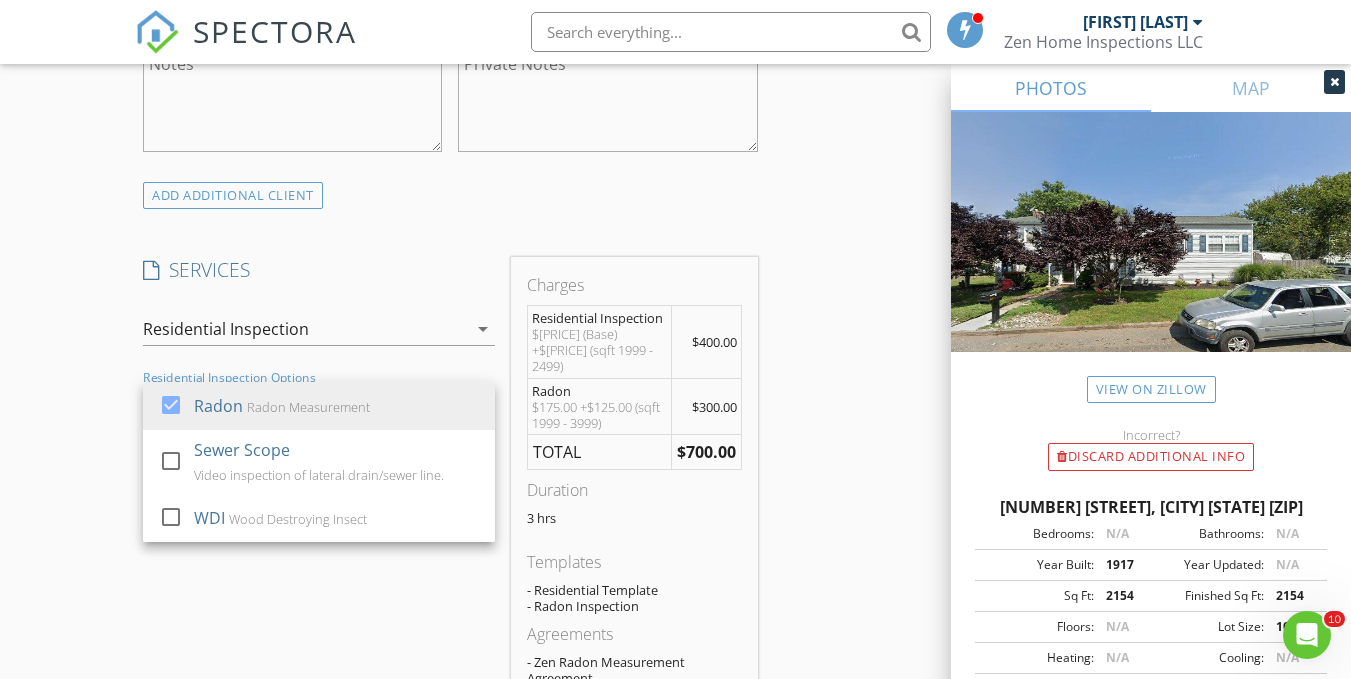 click on "New Inspection
Click here to use the New Order Form
INSPECTOR(S)
check_box   Daniel Nowicki   PRIMARY   Daniel Nowicki arrow_drop_down   check_box_outline_blank Daniel Nowicki specifically requested
Date/Time
08/02/2025 10:00 AM
Location
Address Search       Address 431 Garfield Ave   Unit   City South Plainfield   State NJ   Zip 07080   County Middlesex     Square Feet 2154   Year Built 1917   Foundation Slab arrow_drop_down     Daniel Nowicki     51.5 miles     (an hour)
client
check_box Enable Client CC email for this inspection   Client Search     check_box_outline_blank Client is a Company/Organization     First Name Bappa   Last Name Sarkar   Email find.bappa@gmail.com   CC Email   Phone 929-391-8443   Address 4172  Judge Street Apt 4J   City Elmhurst   State NY   Zip 11373       Notes   Private Notes          check_box_outline_blank" at bounding box center (675, 439) 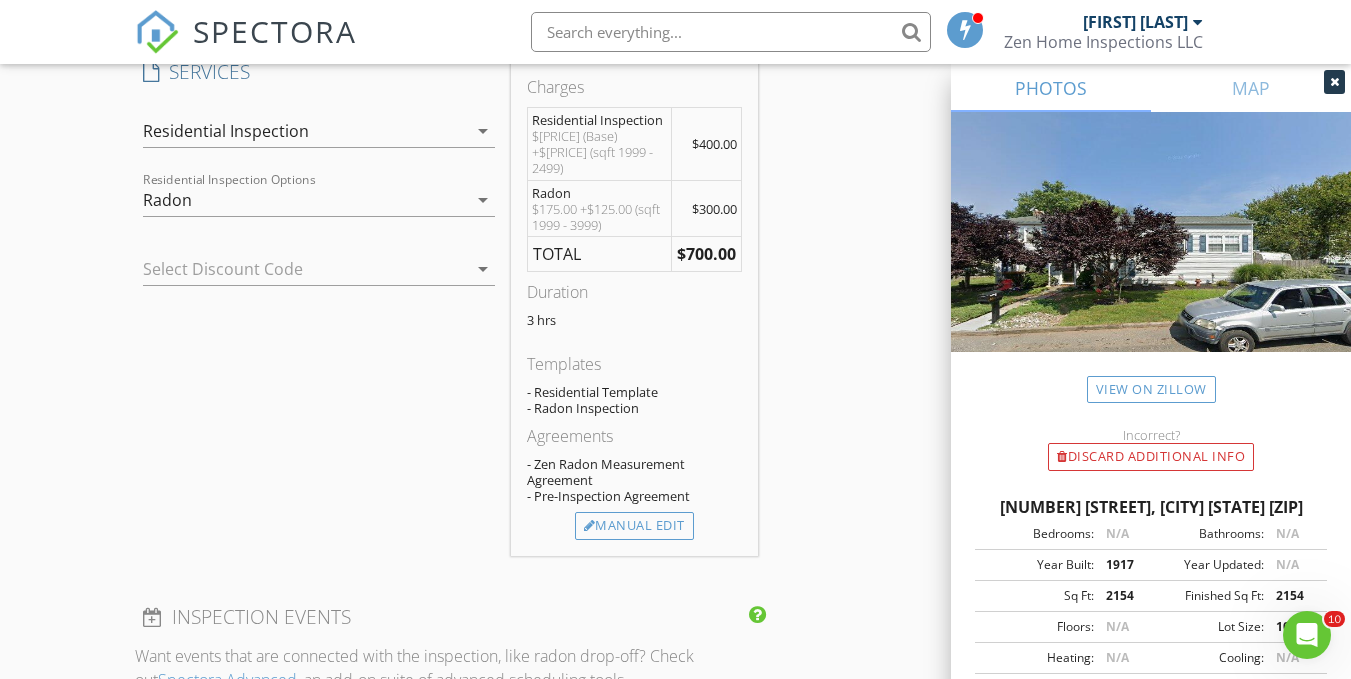 scroll, scrollTop: 1700, scrollLeft: 0, axis: vertical 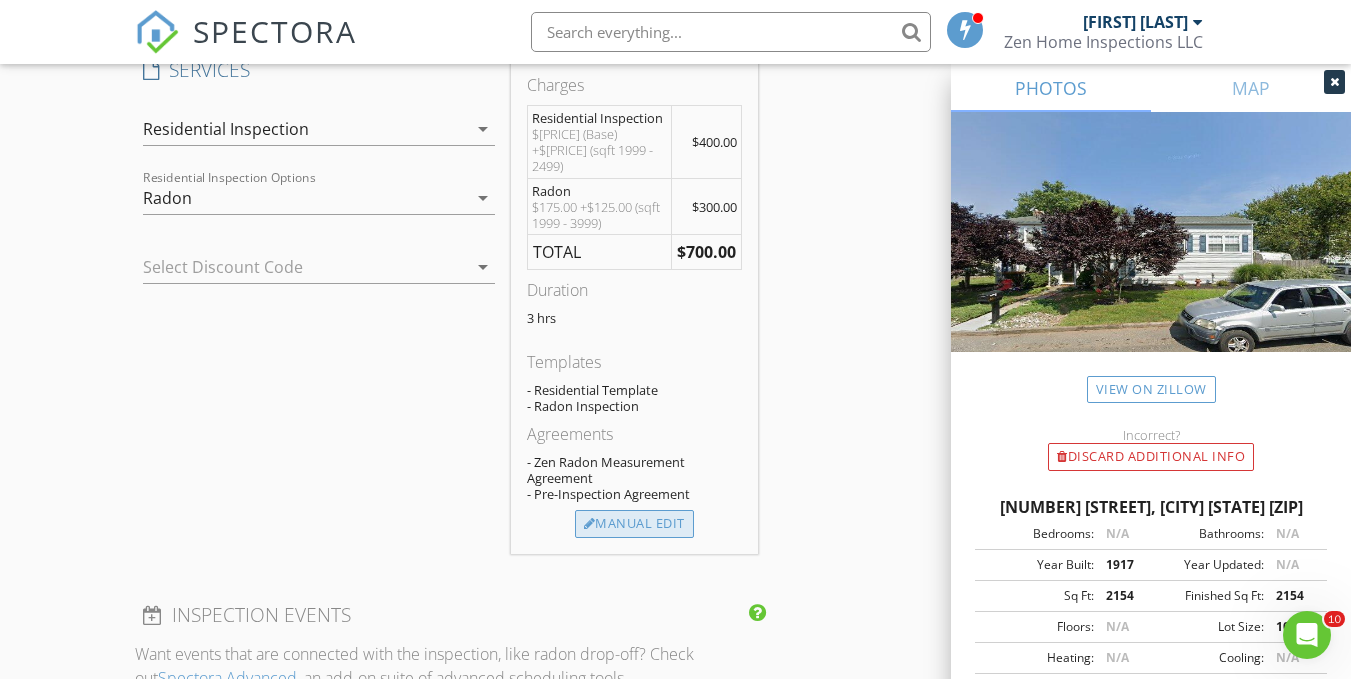 click on "Manual Edit" at bounding box center [634, 524] 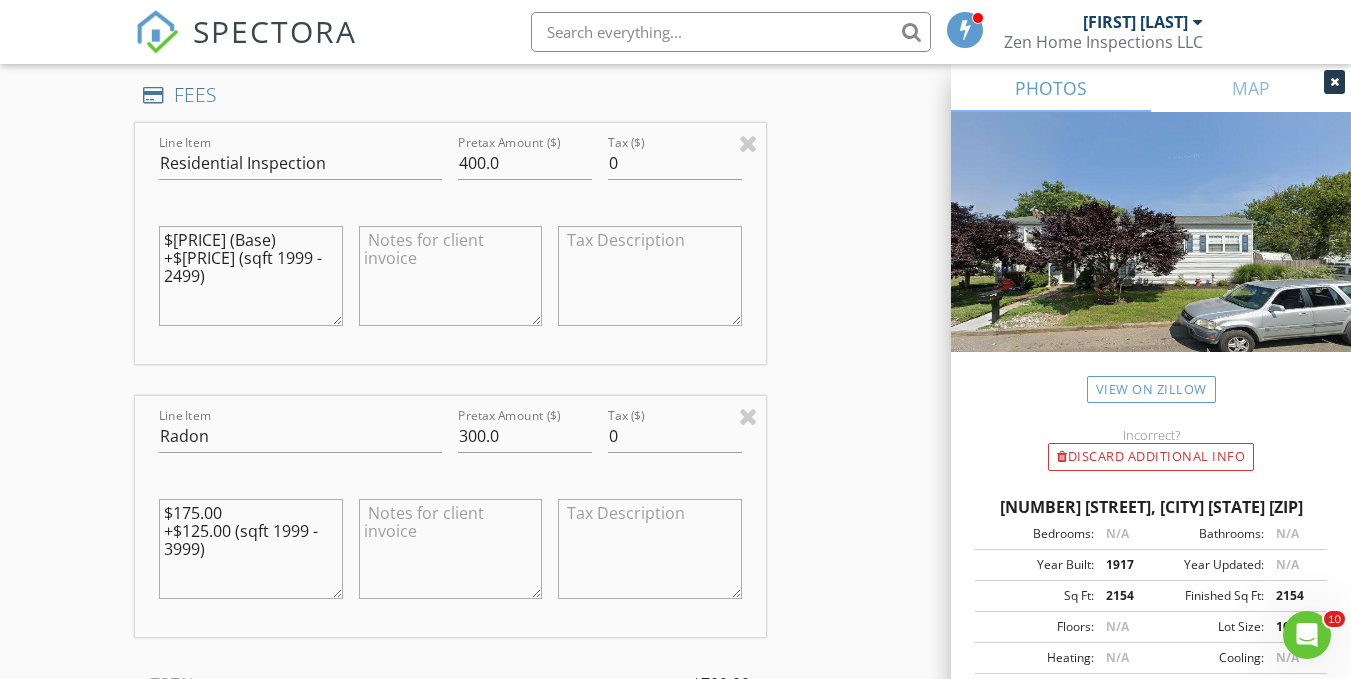 scroll, scrollTop: 2000, scrollLeft: 0, axis: vertical 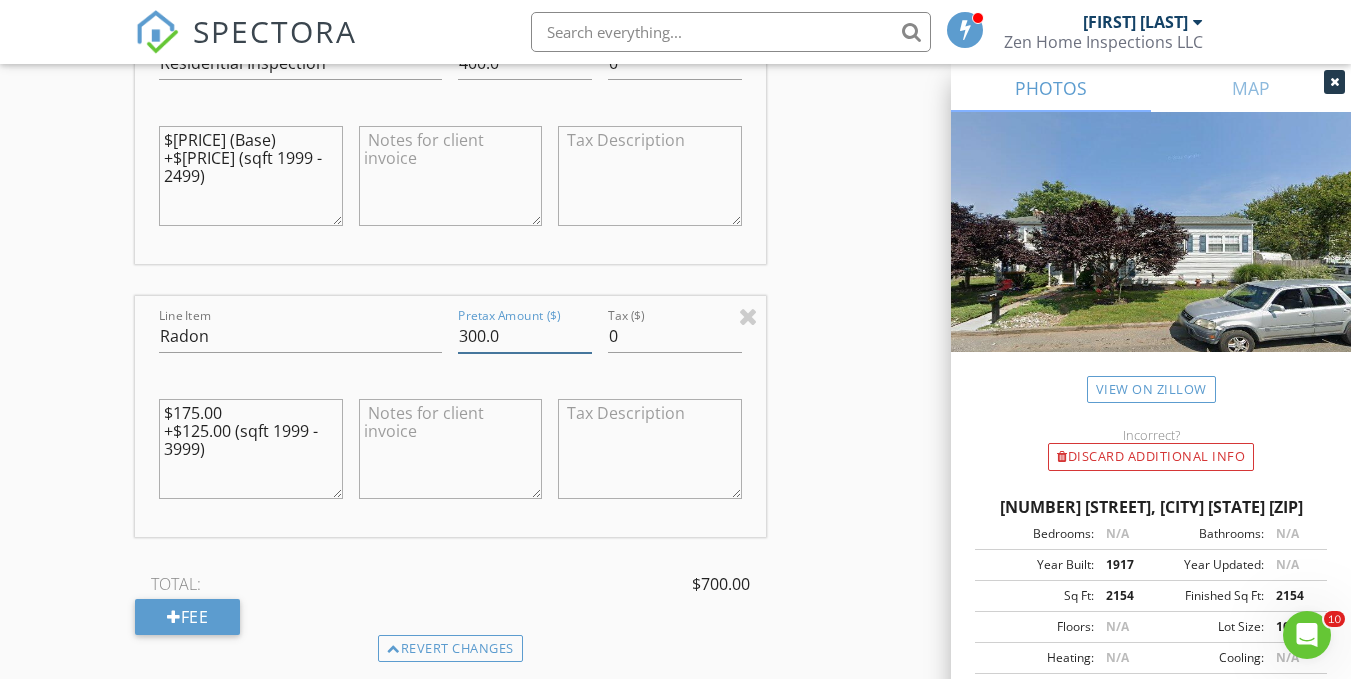 click on "300.0" at bounding box center [525, 336] 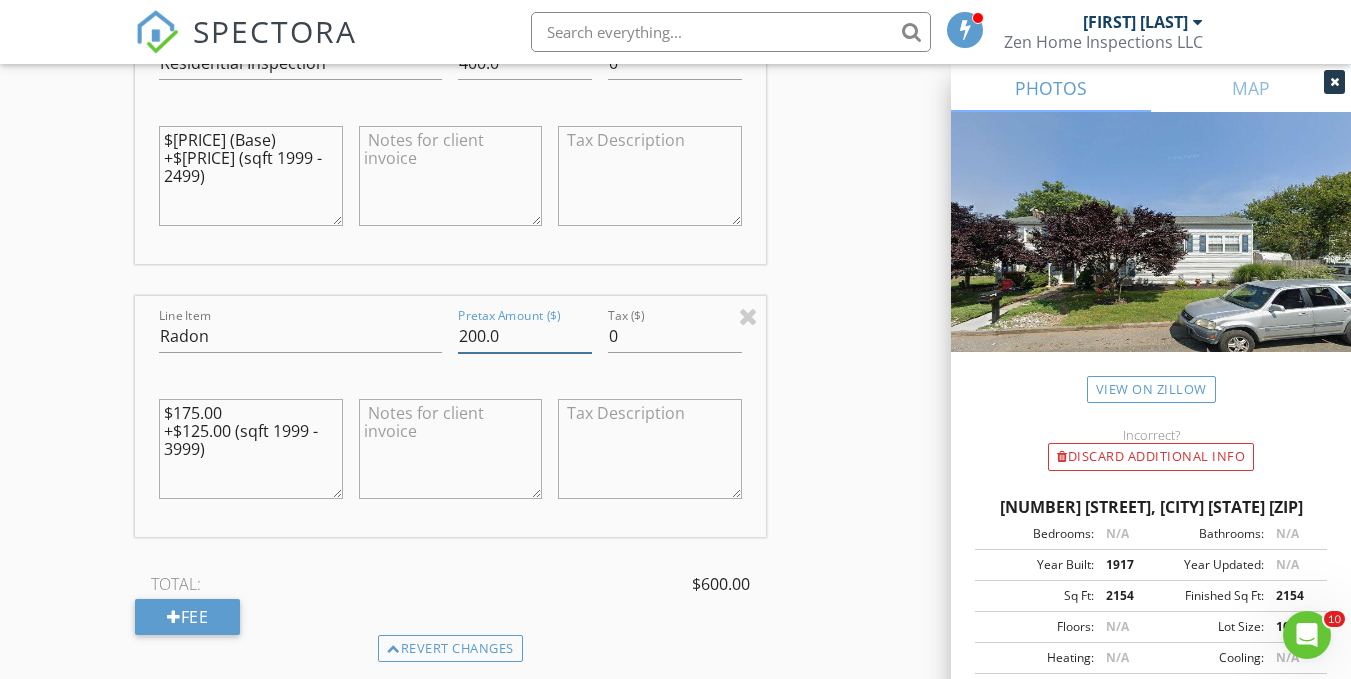 type on "200.0" 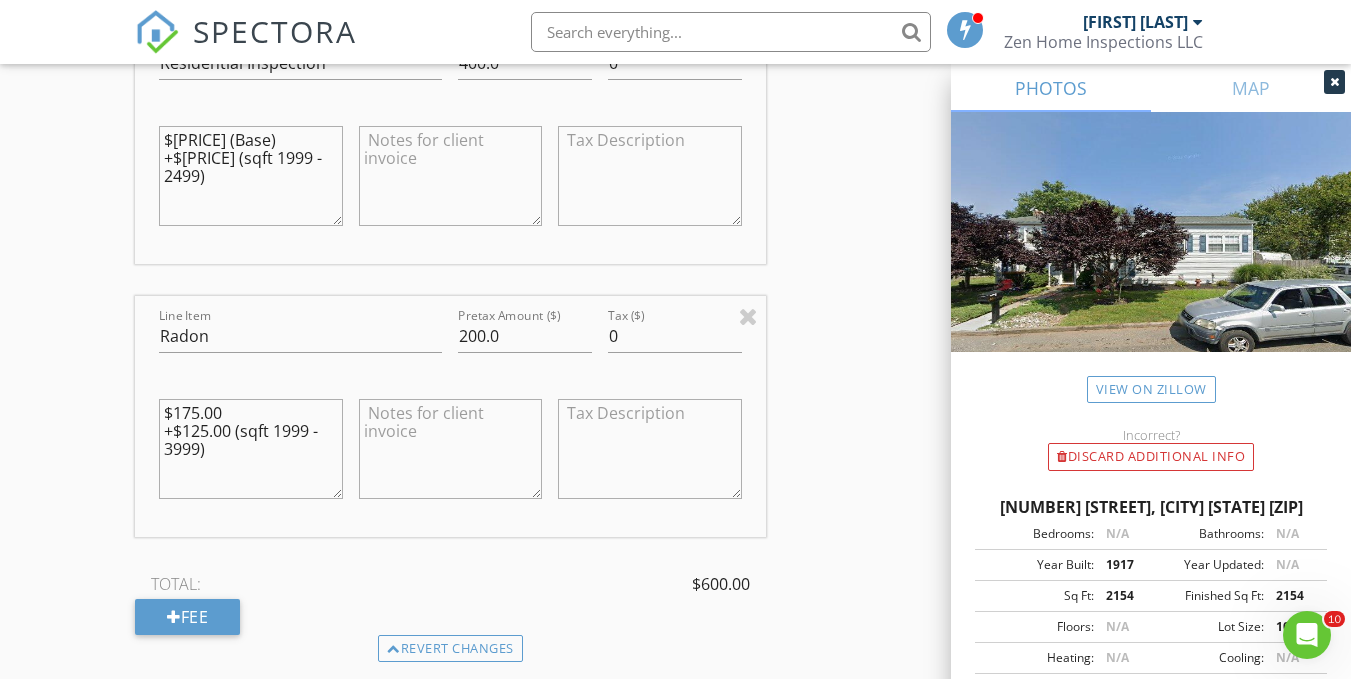 drag, startPoint x: 175, startPoint y: 402, endPoint x: 256, endPoint y: 473, distance: 107.71258 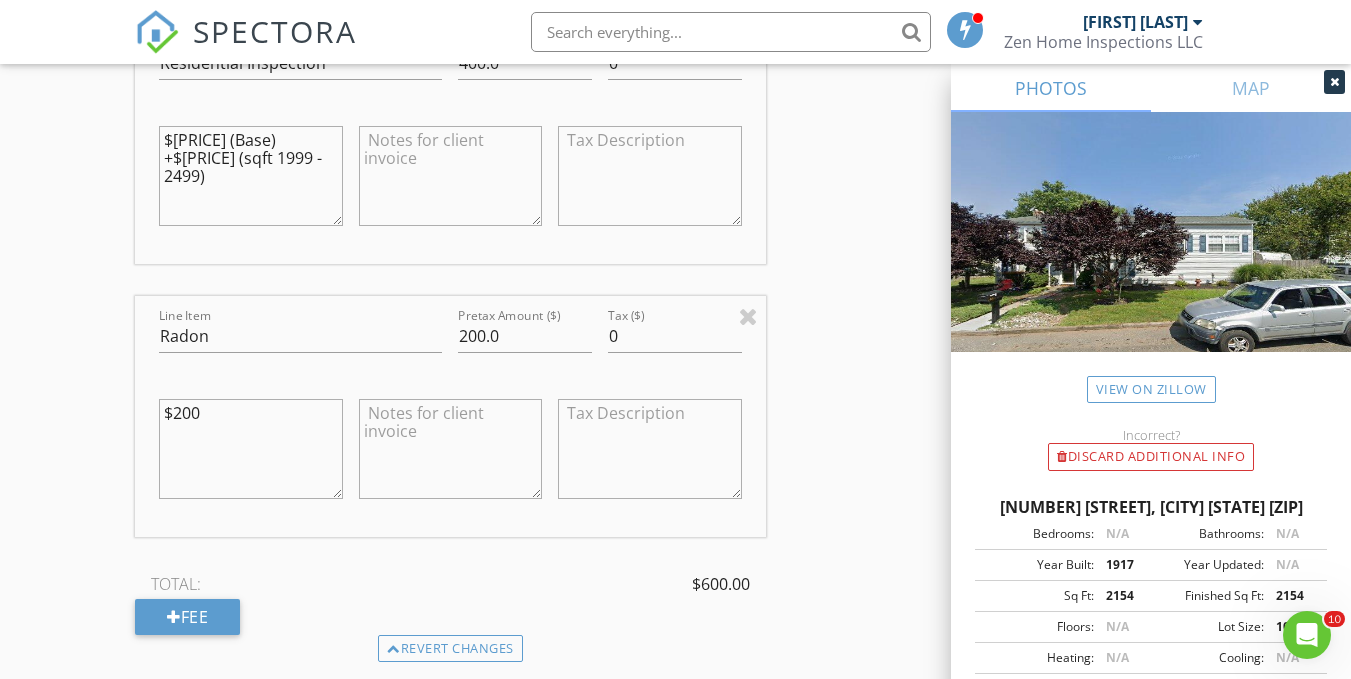 type on "$200" 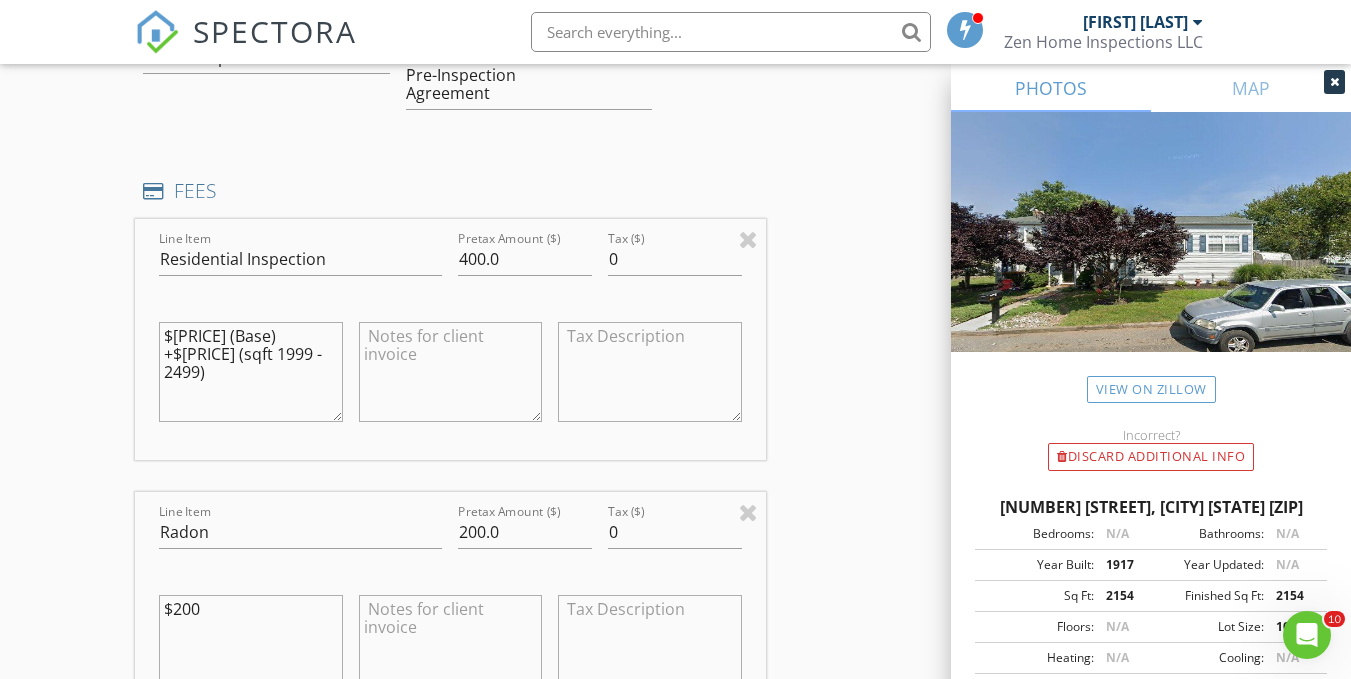 scroll, scrollTop: 1800, scrollLeft: 0, axis: vertical 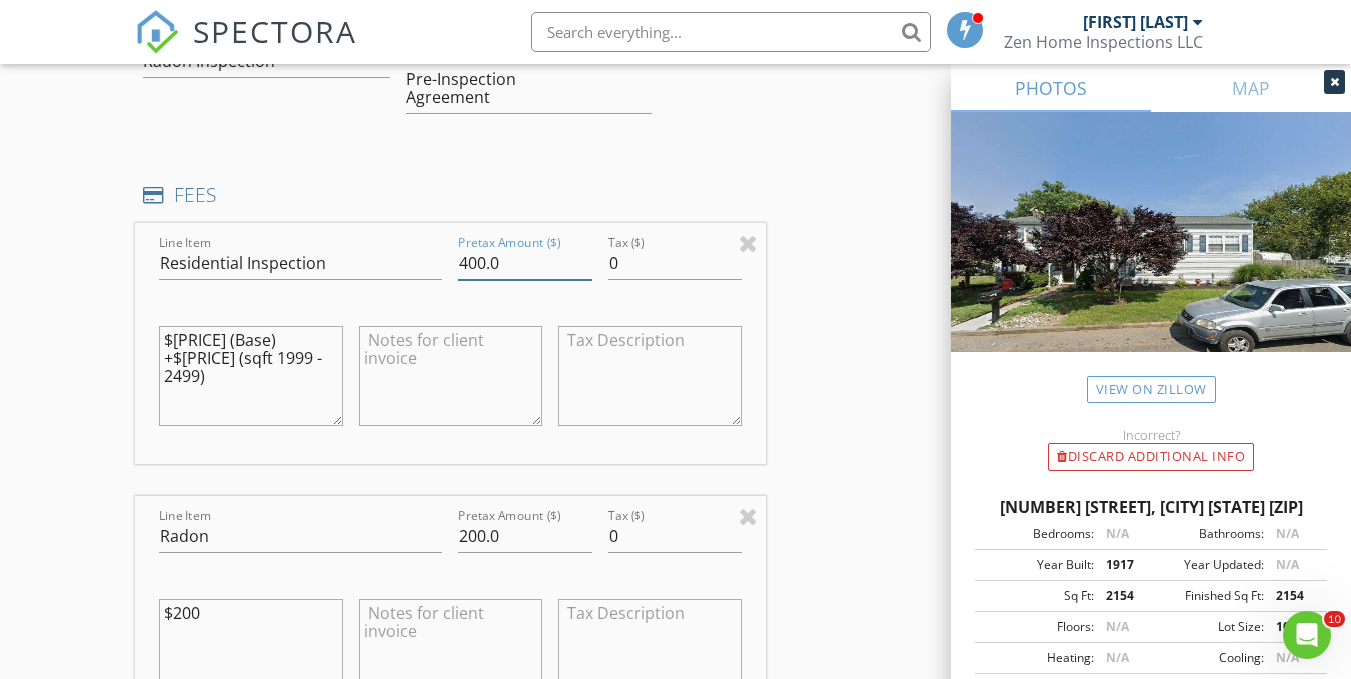 click on "400.0" at bounding box center [525, 263] 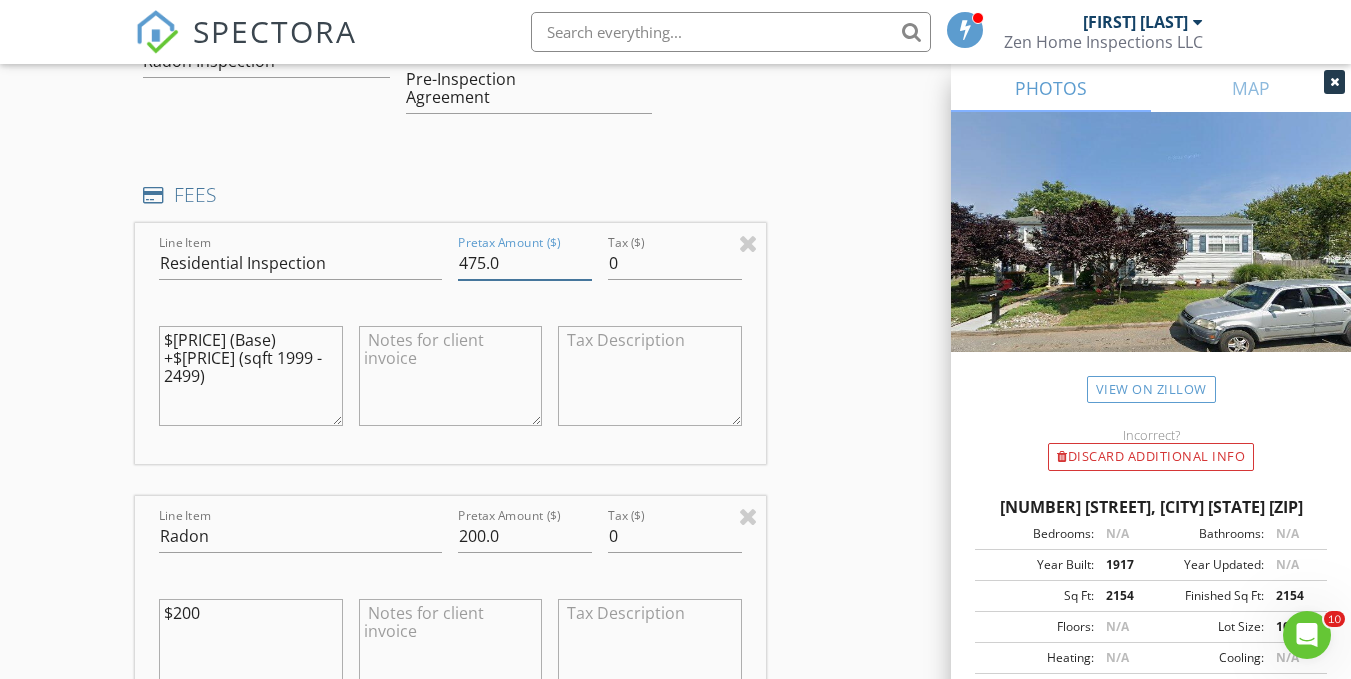 type on "475.0" 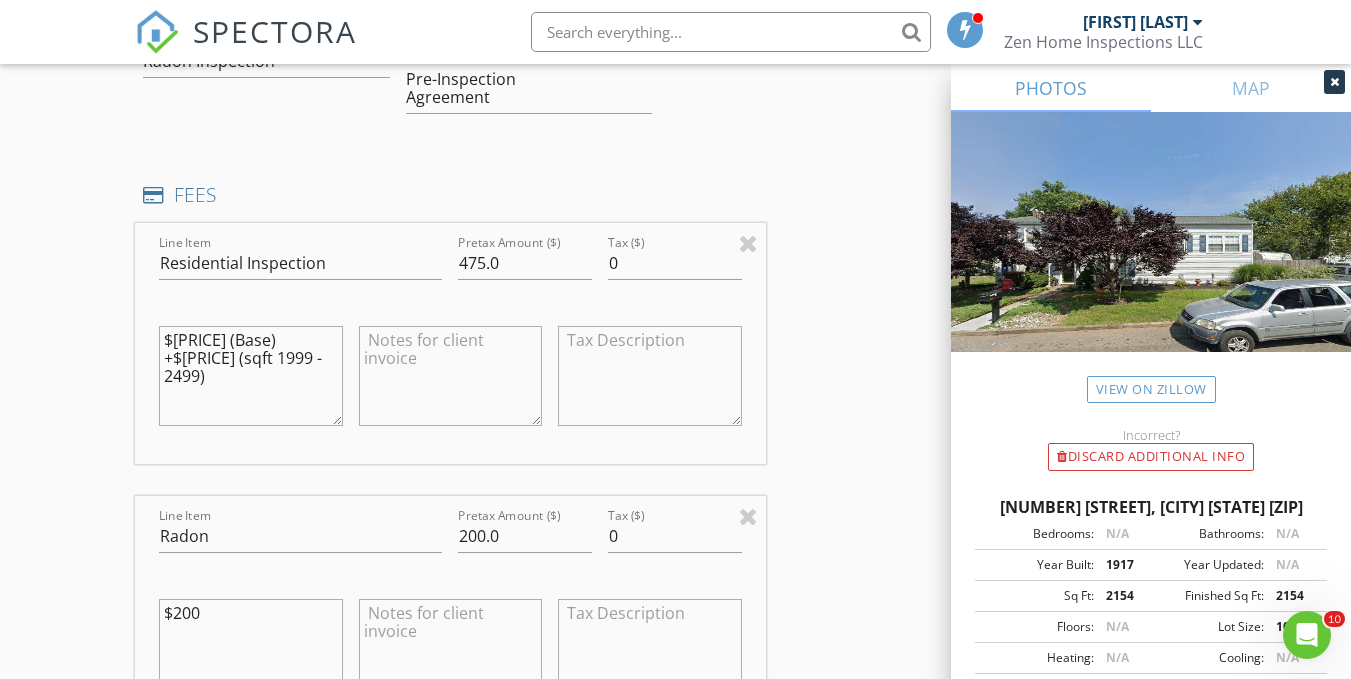 drag, startPoint x: 172, startPoint y: 319, endPoint x: 467, endPoint y: 477, distance: 334.64758 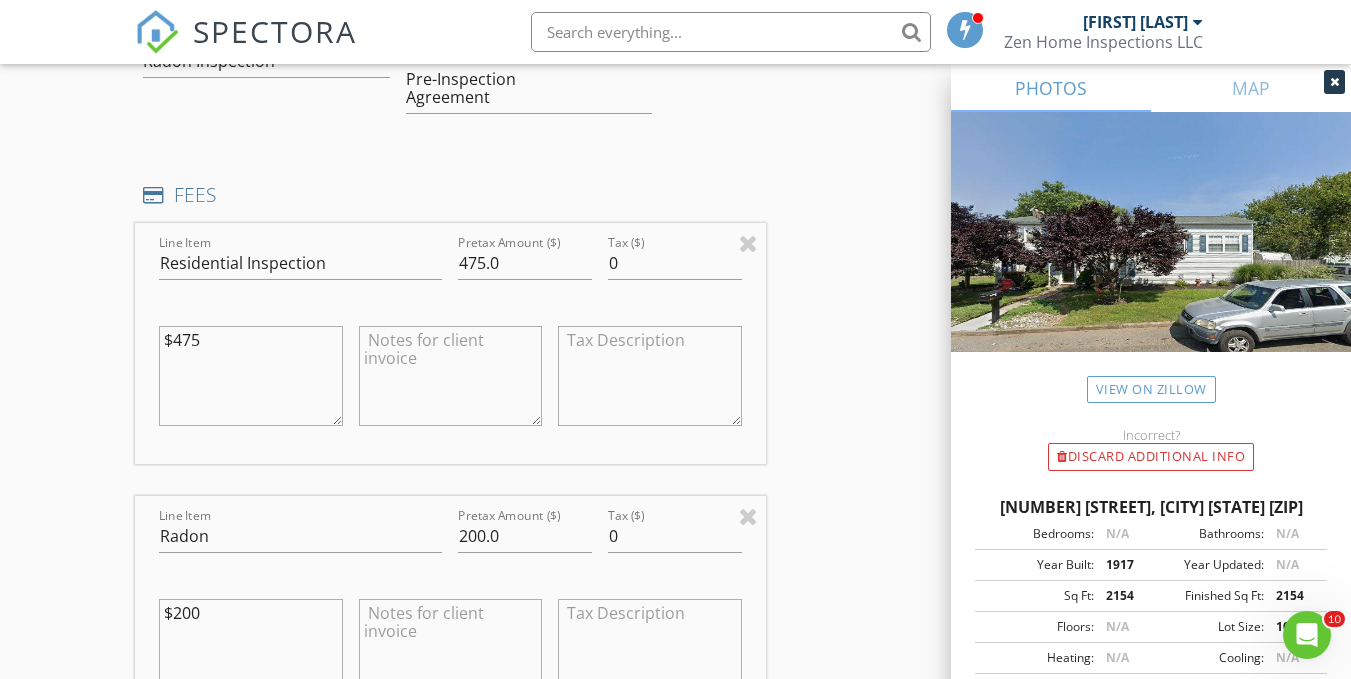 type on "$475" 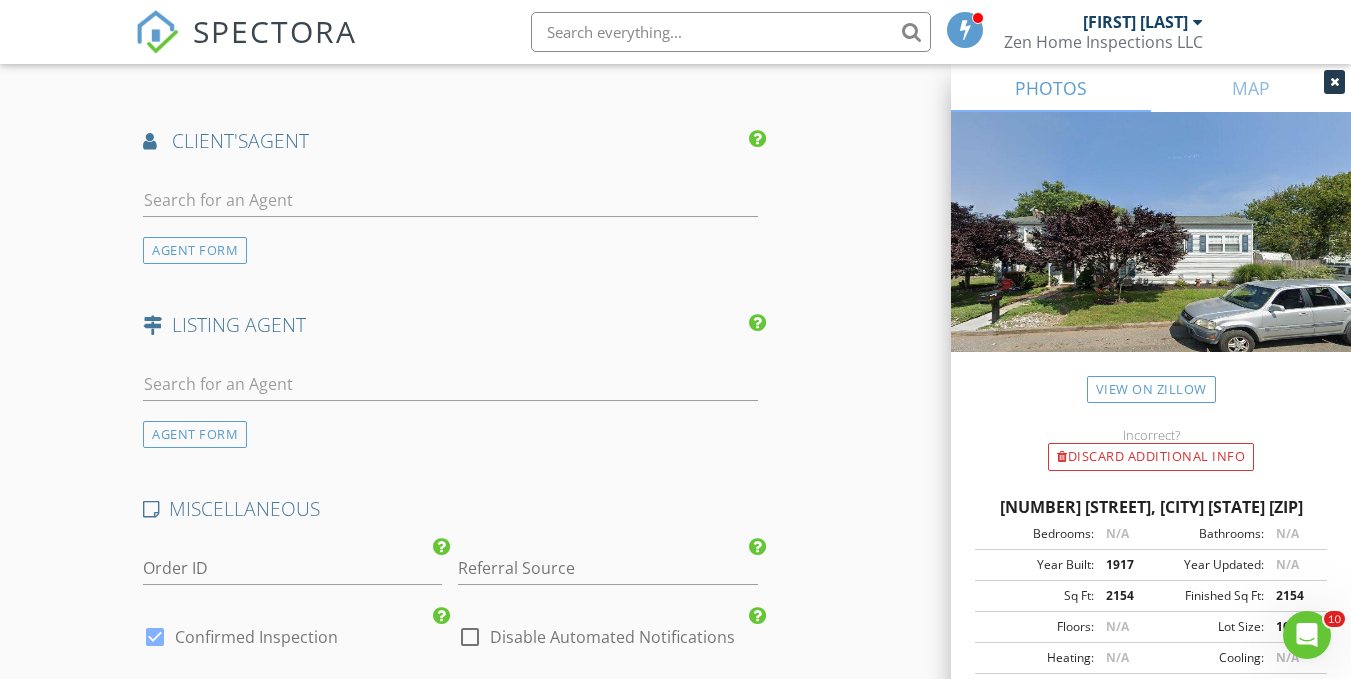 scroll, scrollTop: 3000, scrollLeft: 0, axis: vertical 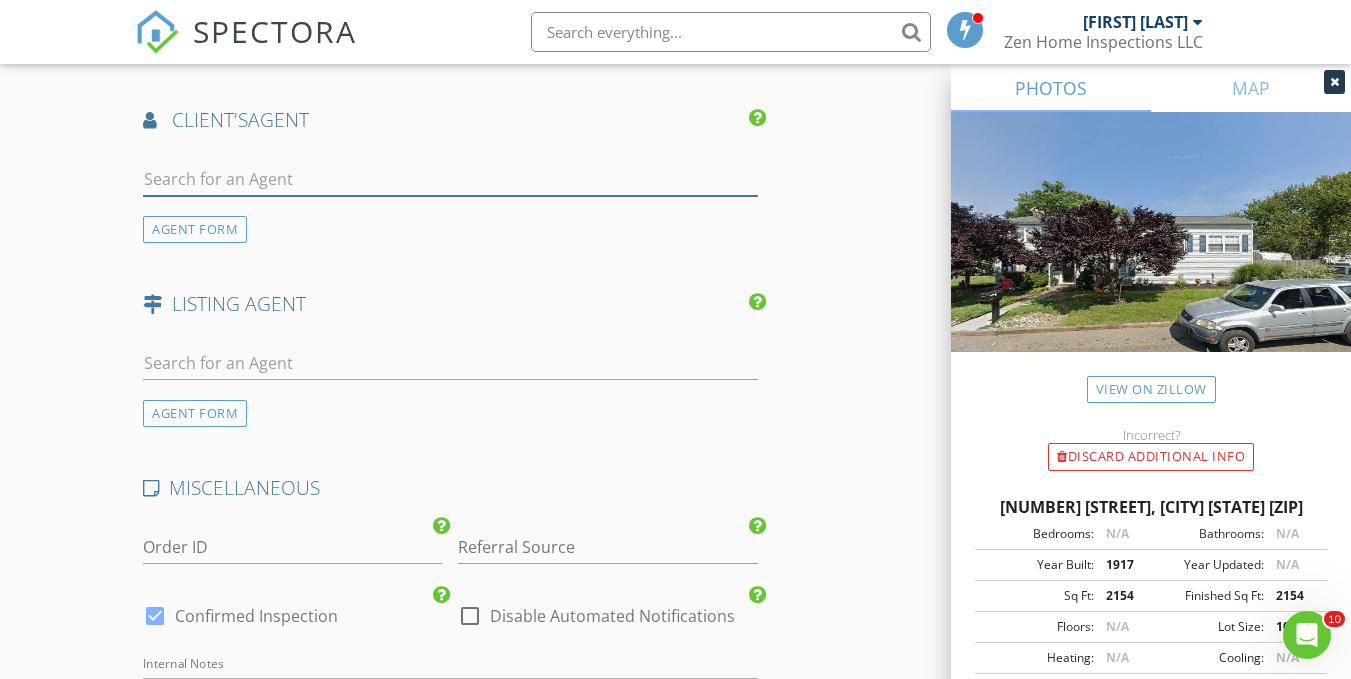 click at bounding box center (450, 179) 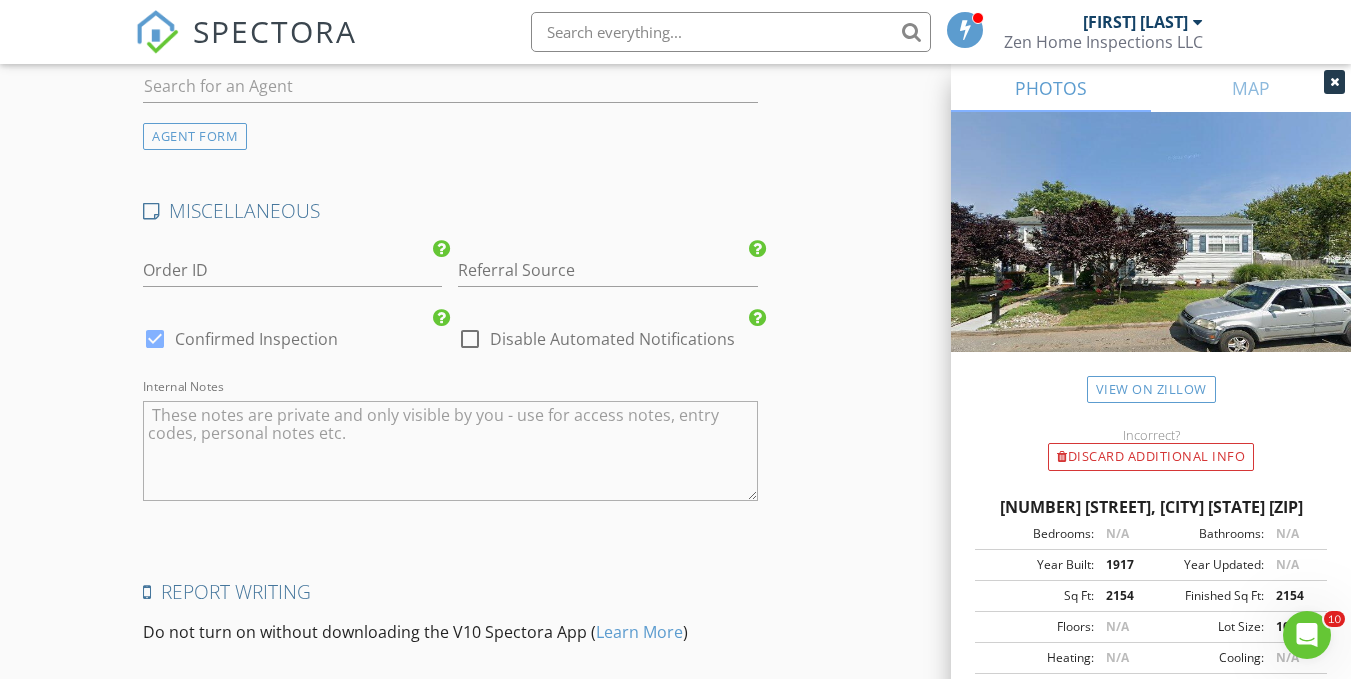 scroll, scrollTop: 3300, scrollLeft: 0, axis: vertical 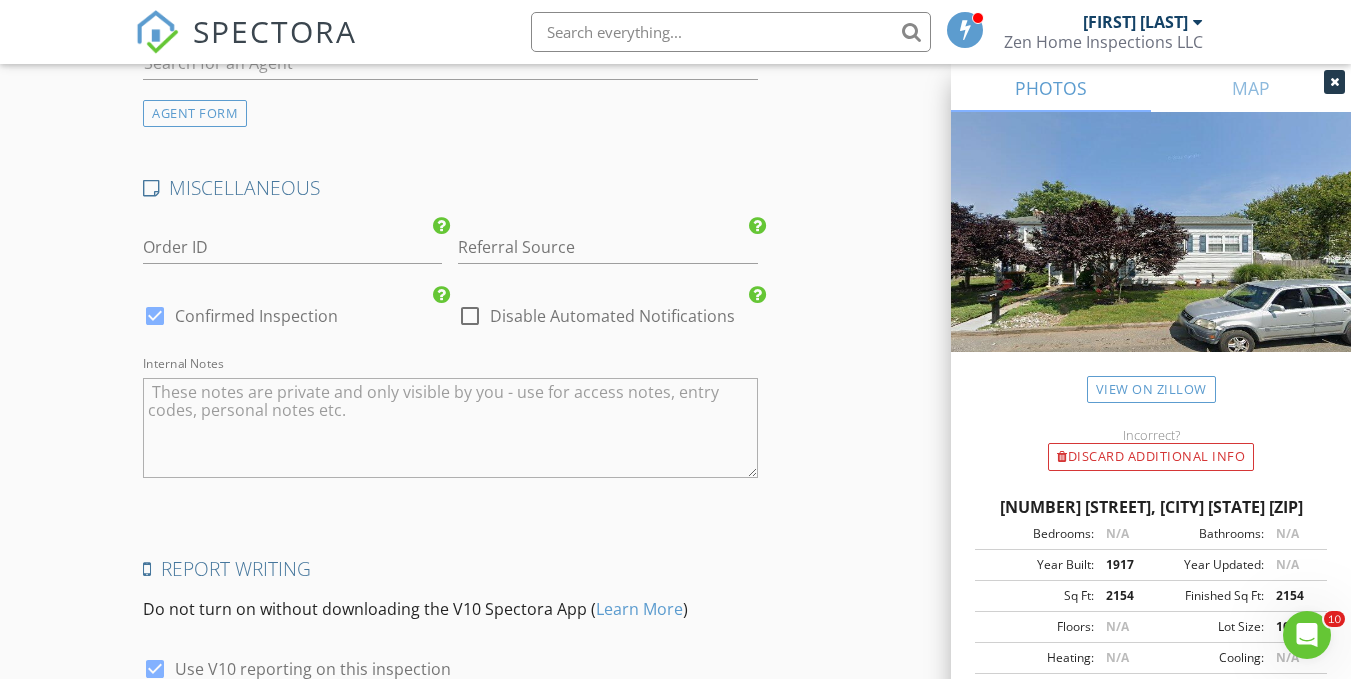 click on "INSPECTOR(S)
check_box   Daniel Nowicki   PRIMARY   Daniel Nowicki arrow_drop_down   check_box_outline_blank Daniel Nowicki specifically requested
Date/Time
08/02/2025 10:00 AM
Location
Address Search       Address 431 Garfield Ave   Unit   City South Plainfield   State NJ   Zip 07080   County Middlesex     Square Feet 2154   Year Built 1917   Foundation Slab arrow_drop_down     Daniel Nowicki     51.5 miles     (an hour)
client
check_box Enable Client CC email for this inspection   Client Search     check_box_outline_blank Client is a Company/Organization     First Name Bappa   Last Name Sarkar   Email find.bappa@gmail.com   CC Email   Phone 929-391-8443   Address 4172  Judge Street Apt 4J   City Elmhurst   State NY   Zip 11373       Notes   Private Notes
ADD ADDITIONAL client
check_box_outline_blank" at bounding box center [675, -1124] 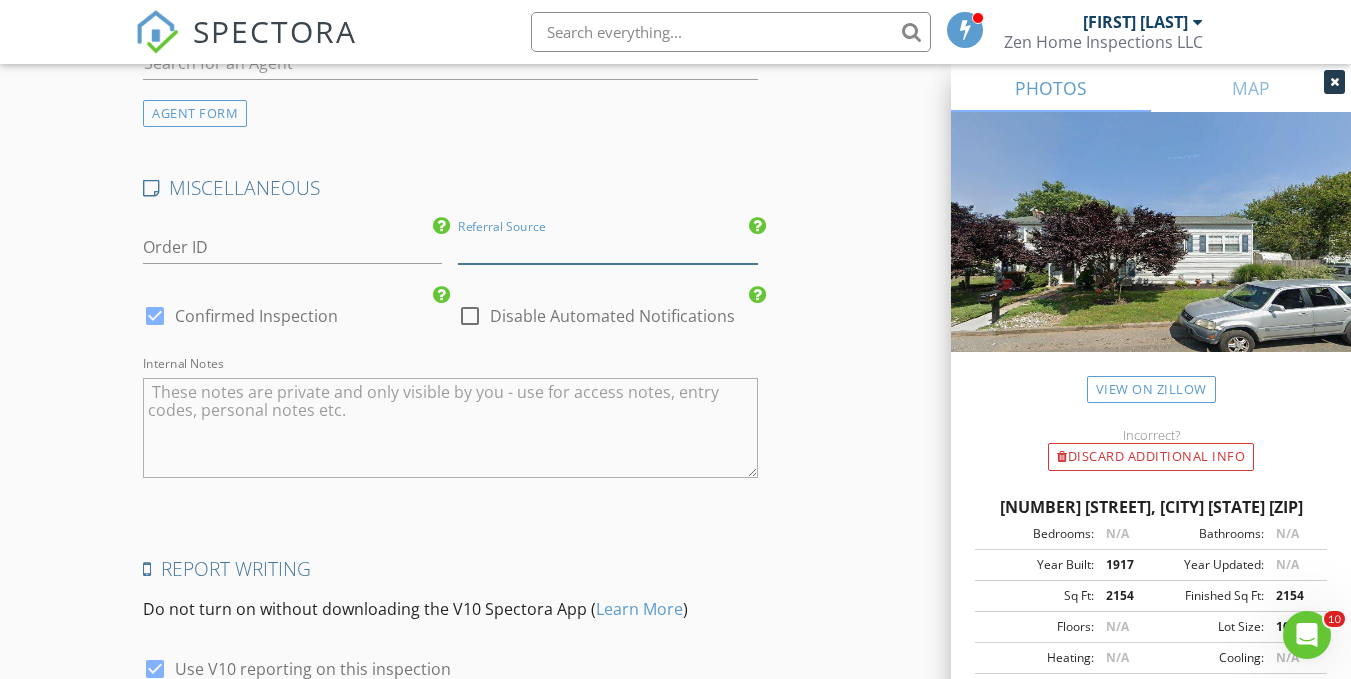 click at bounding box center [607, 247] 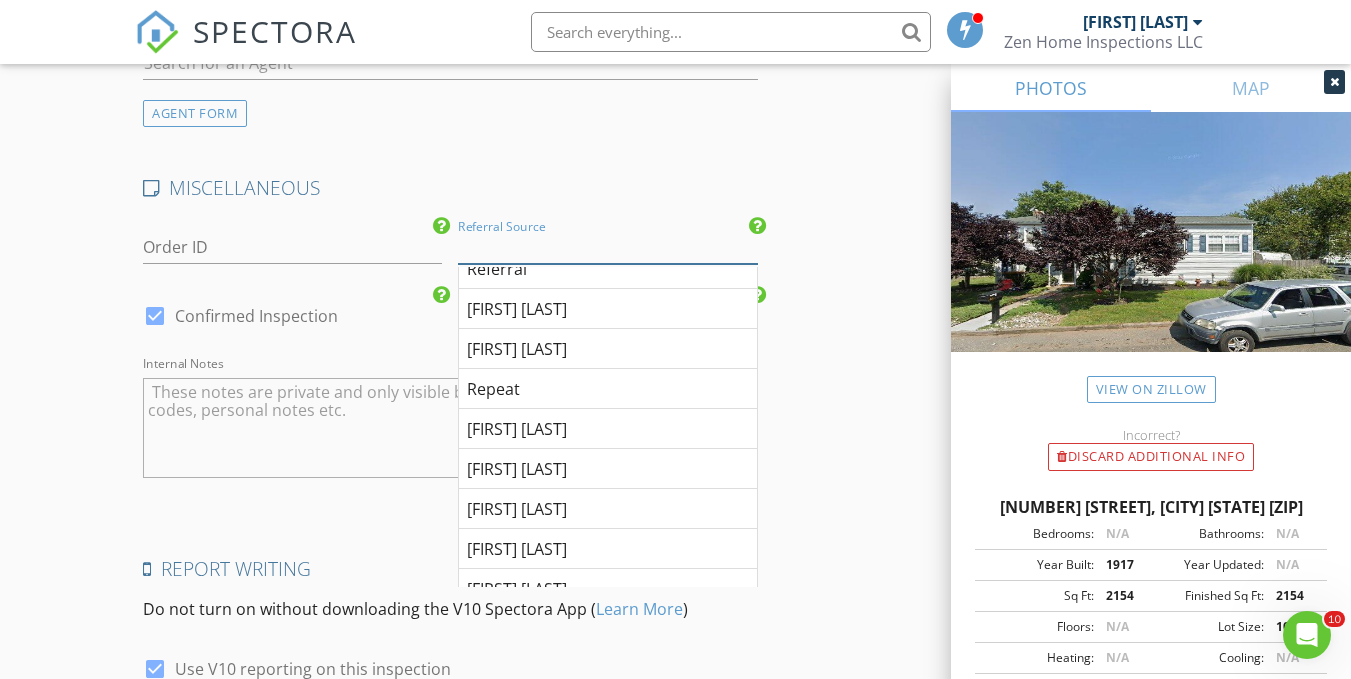 scroll, scrollTop: 300, scrollLeft: 0, axis: vertical 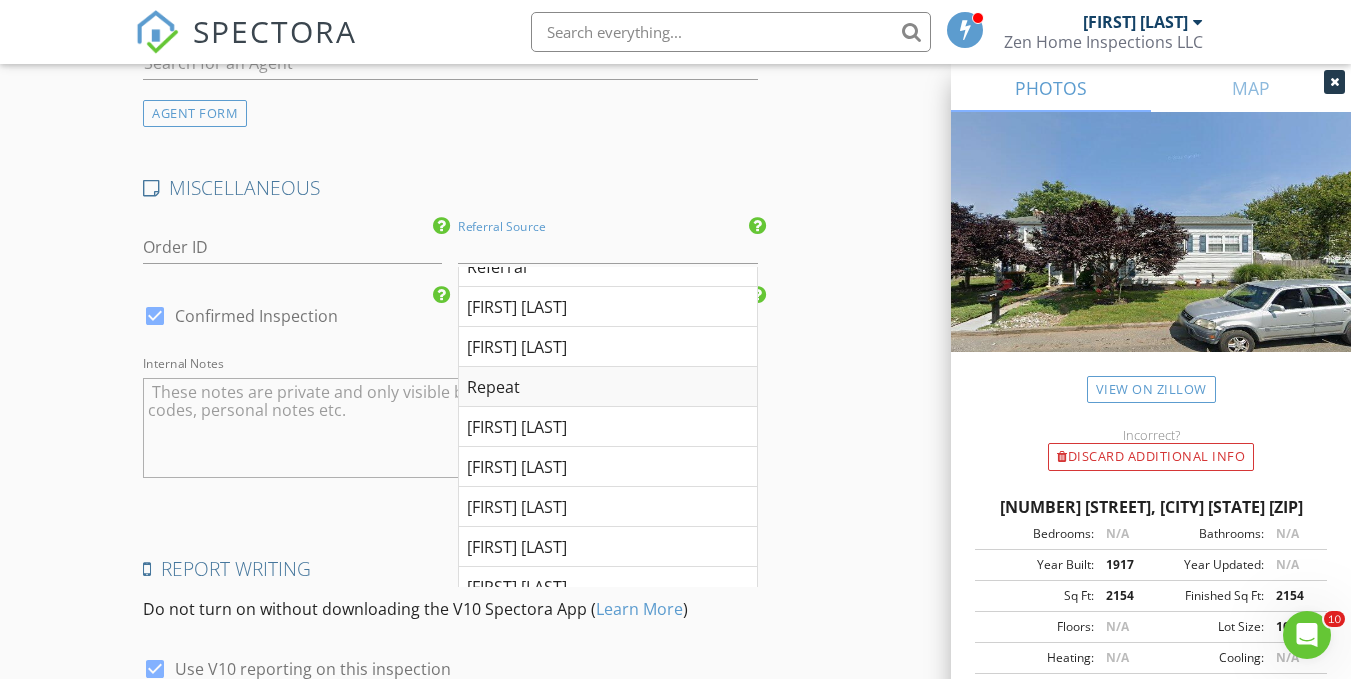 click on "Repeat" at bounding box center (607, 387) 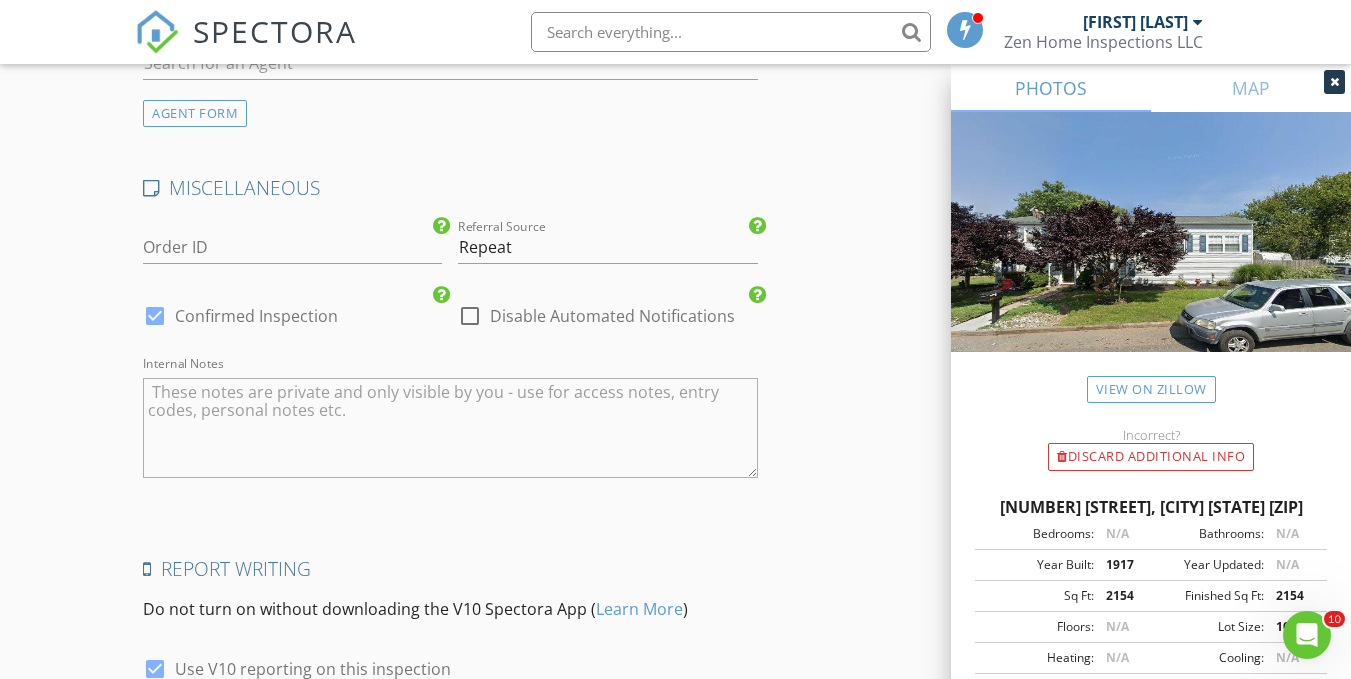 click on "New Inspection
Click here to use the New Order Form
INSPECTOR(S)
check_box   Daniel Nowicki   PRIMARY   Daniel Nowicki arrow_drop_down   check_box_outline_blank Daniel Nowicki specifically requested
Date/Time
08/02/2025 10:00 AM
Location
Address Search       Address 431 Garfield Ave   Unit   City South Plainfield   State NJ   Zip 07080   County Middlesex     Square Feet 2154   Year Built 1917   Foundation Slab arrow_drop_down     Daniel Nowicki     51.5 miles     (an hour)
client
check_box Enable Client CC email for this inspection   Client Search     check_box_outline_blank Client is a Company/Organization     First Name Bappa   Last Name Sarkar   Email find.bappa@gmail.com   CC Email   Phone 929-391-8443   Address 4172  Judge Street Apt 4J   City Elmhurst   State NY   Zip 11373       Notes   Private Notes          check_box_outline_blank" at bounding box center [675, -1157] 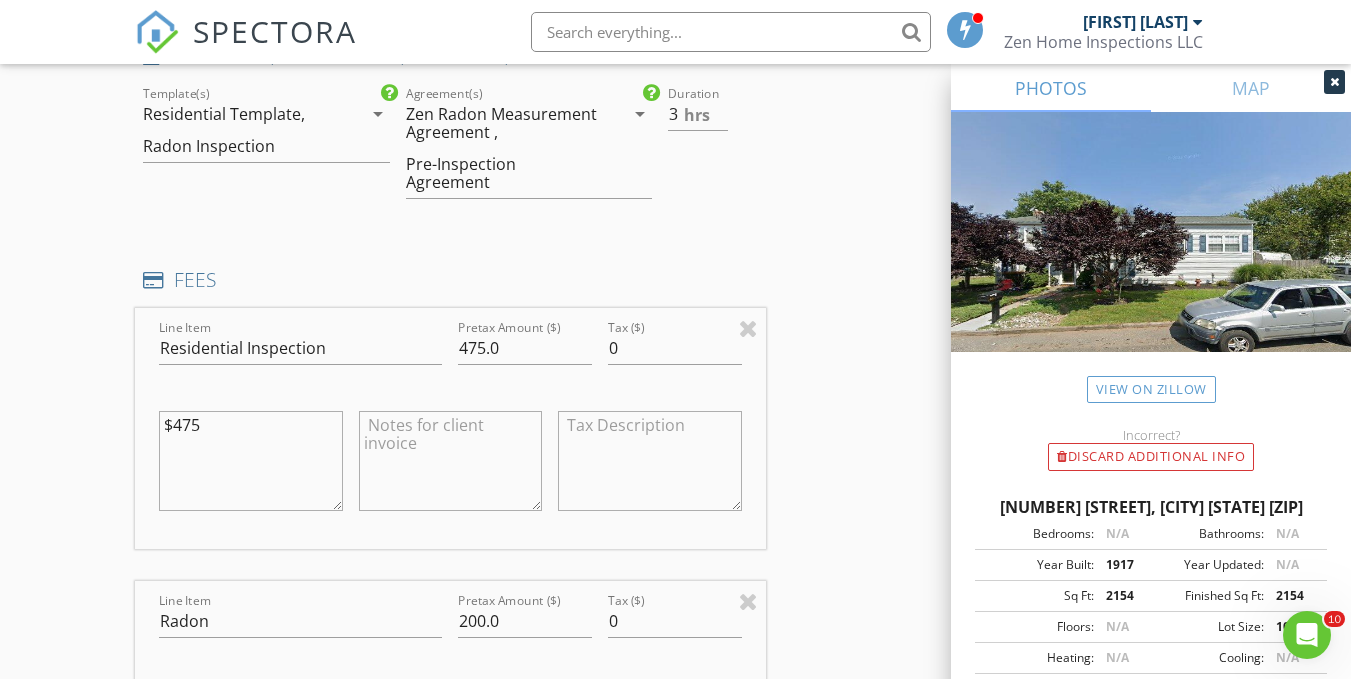 scroll, scrollTop: 1673, scrollLeft: 0, axis: vertical 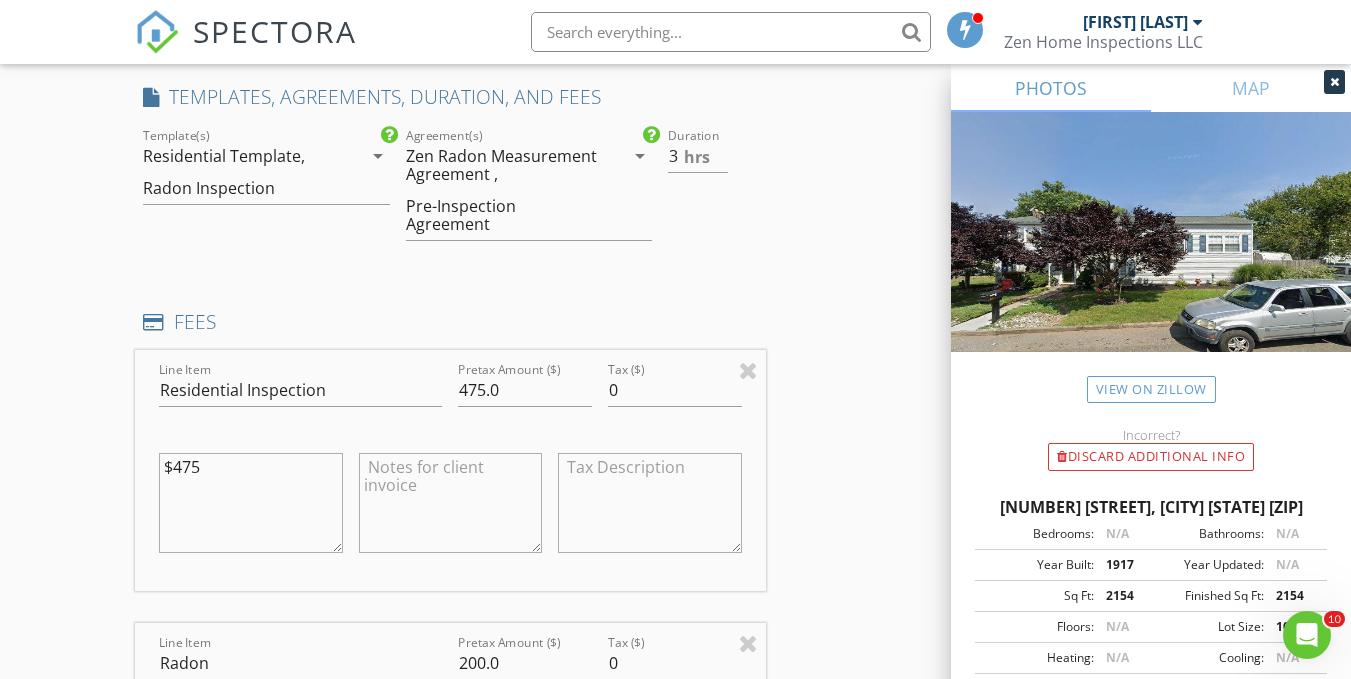click at bounding box center (450, 503) 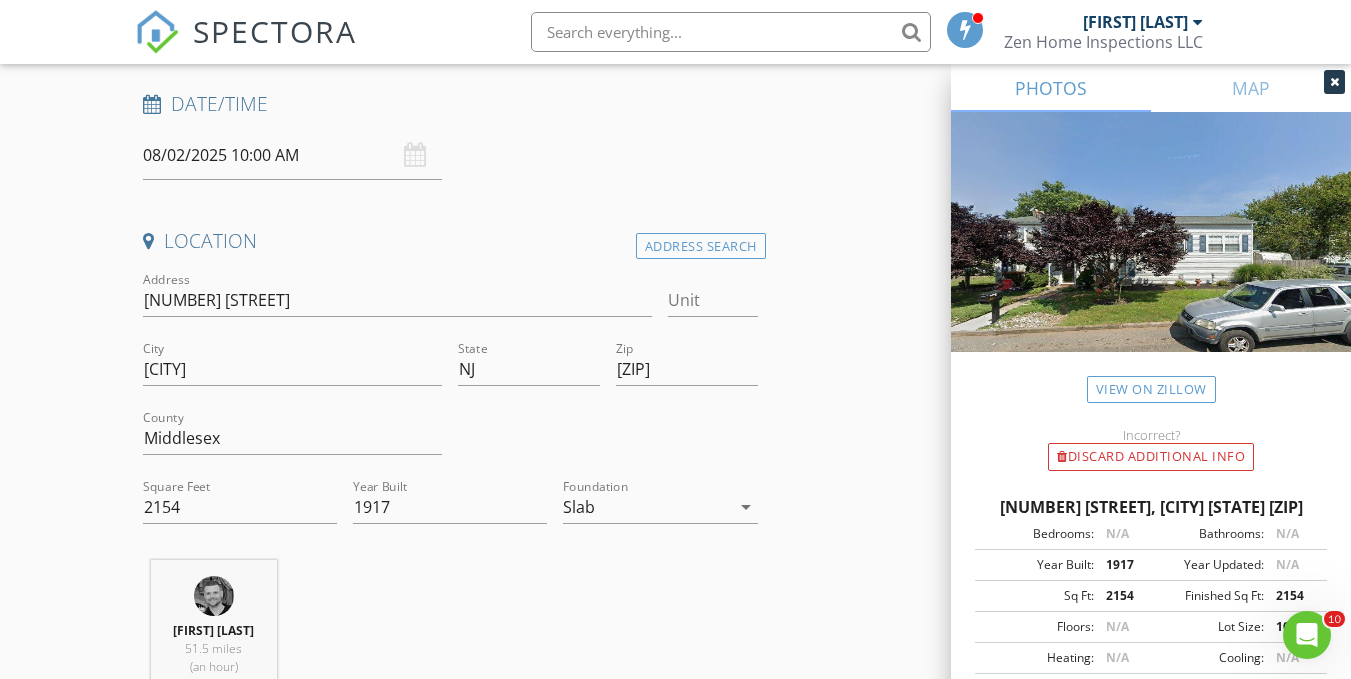 scroll, scrollTop: 300, scrollLeft: 0, axis: vertical 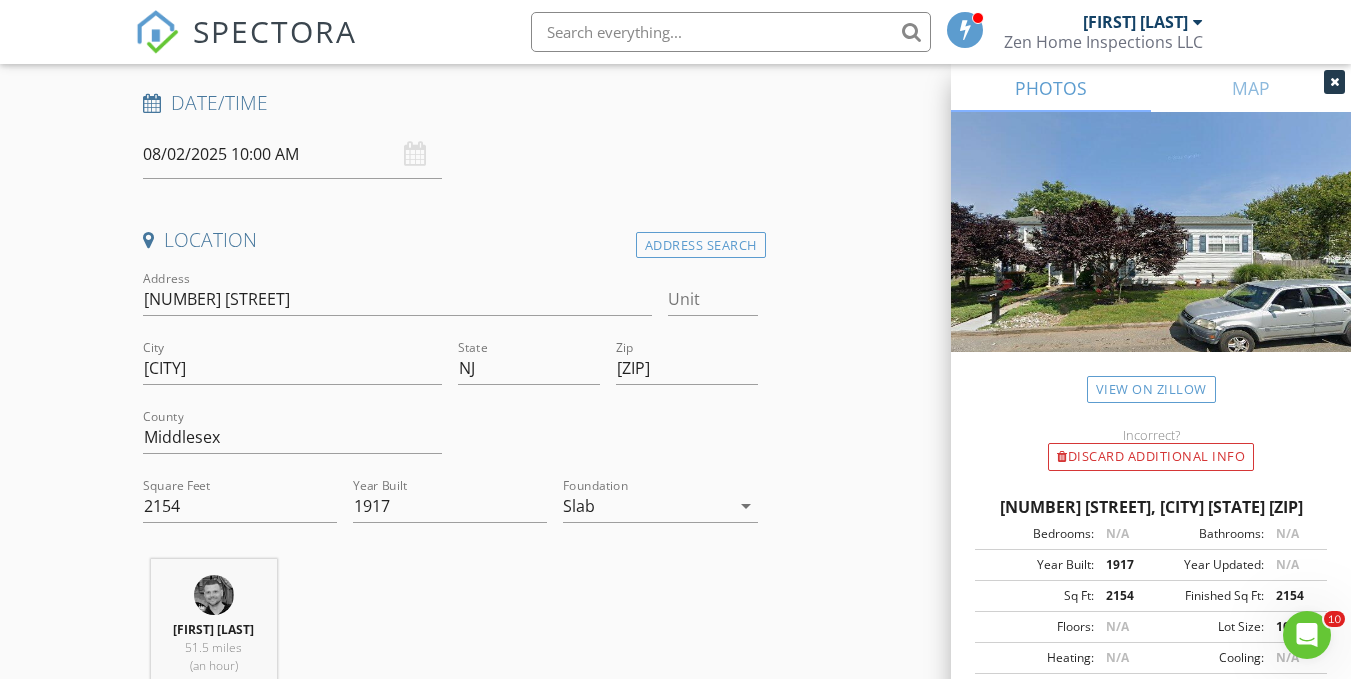 click on "Slab" at bounding box center (646, 506) 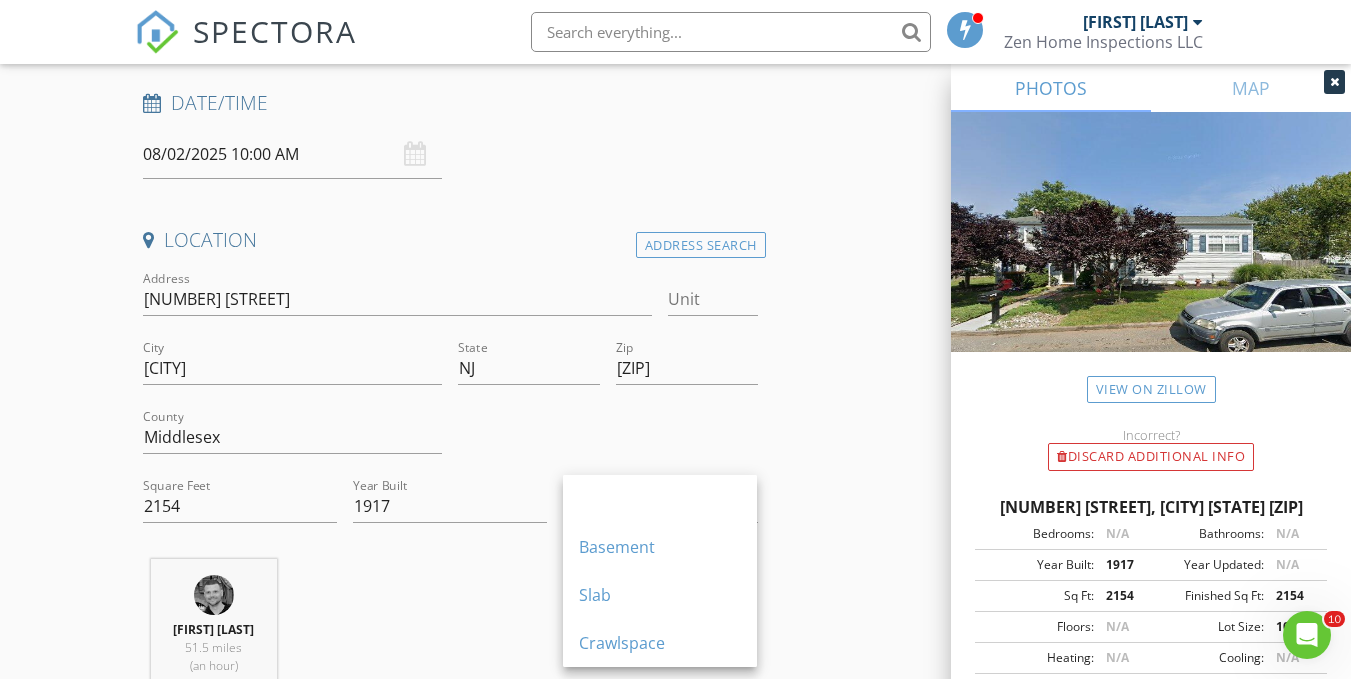 click on "INSPECTOR(S)
check_box   Daniel Nowicki   PRIMARY   Daniel Nowicki arrow_drop_down   check_box_outline_blank Daniel Nowicki specifically requested
Date/Time
08/02/2025 10:00 AM
Location
Address Search       Address 431 Garfield Ave   Unit   City South Plainfield   State NJ   Zip 07080   County Middlesex     Square Feet 2154   Year Built 1917   Foundation Slab arrow_drop_down     Daniel Nowicki     51.5 miles     (an hour)
client
check_box Enable Client CC email for this inspection   Client Search     check_box_outline_blank Client is a Company/Organization     First Name Bappa   Last Name Sarkar   Email find.bappa@gmail.com   CC Email   Phone 929-391-8443   Address 4172  Judge Street Apt 4J   City Elmhurst   State NY   Zip 11373       Notes   Private Notes
ADD ADDITIONAL client
check_box_outline_blank" at bounding box center [675, 1876] 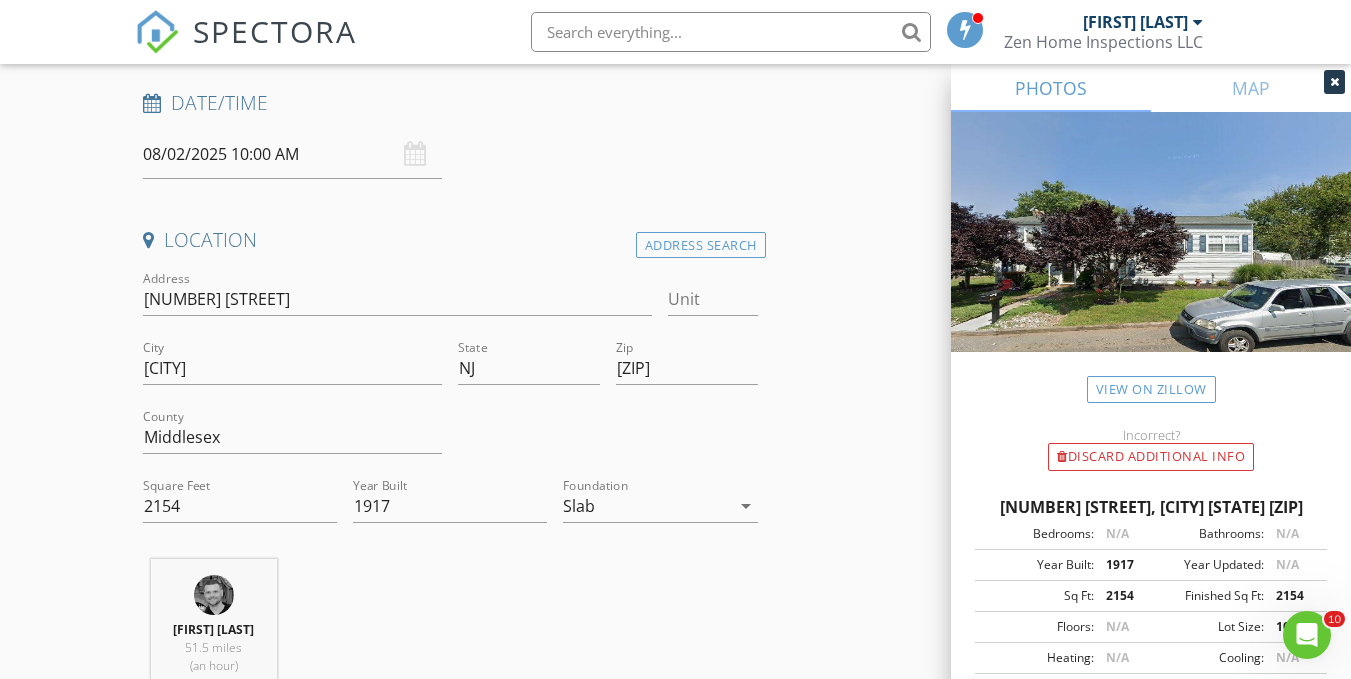 click on "Slab" at bounding box center [646, 506] 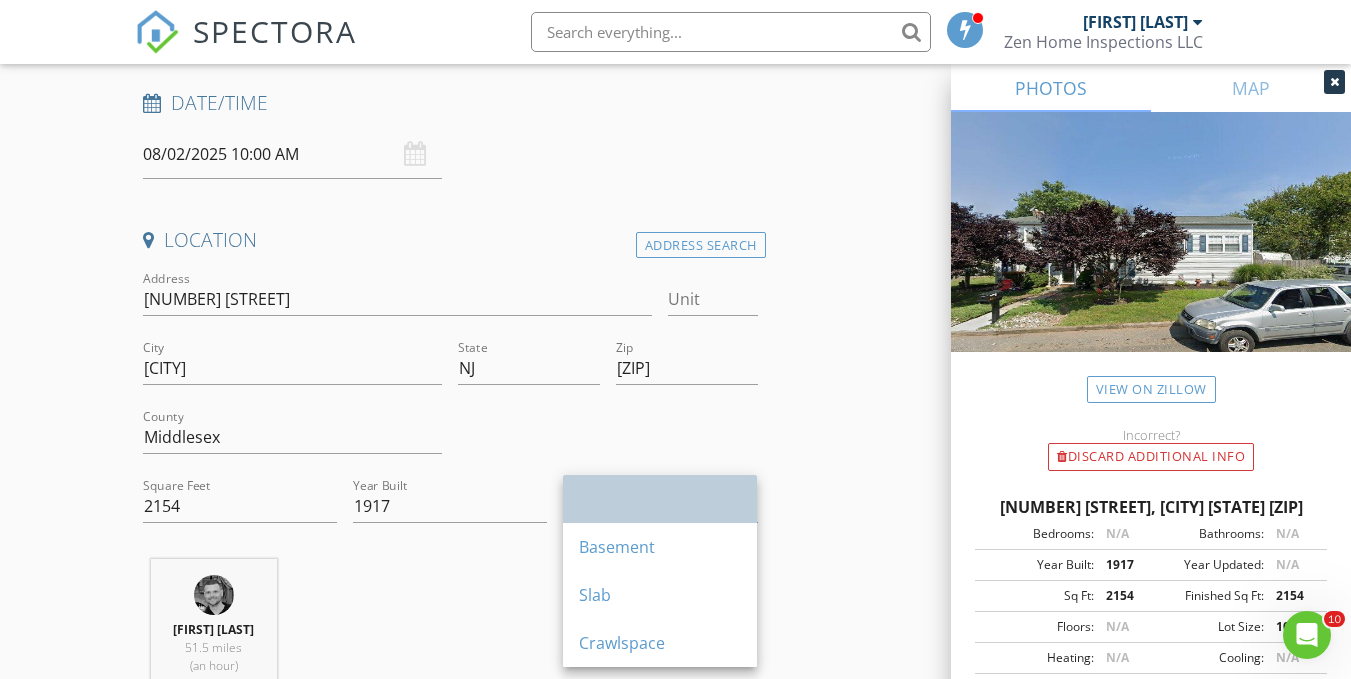 click at bounding box center (660, 499) 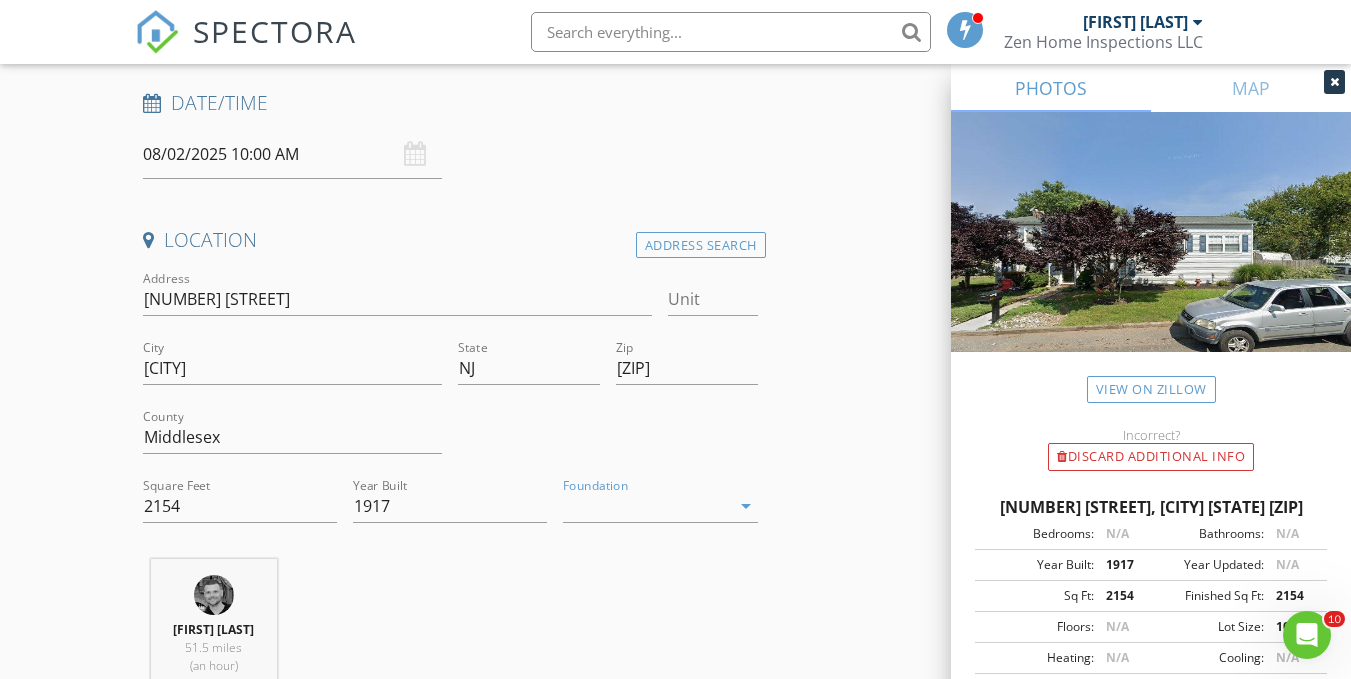 type on "3" 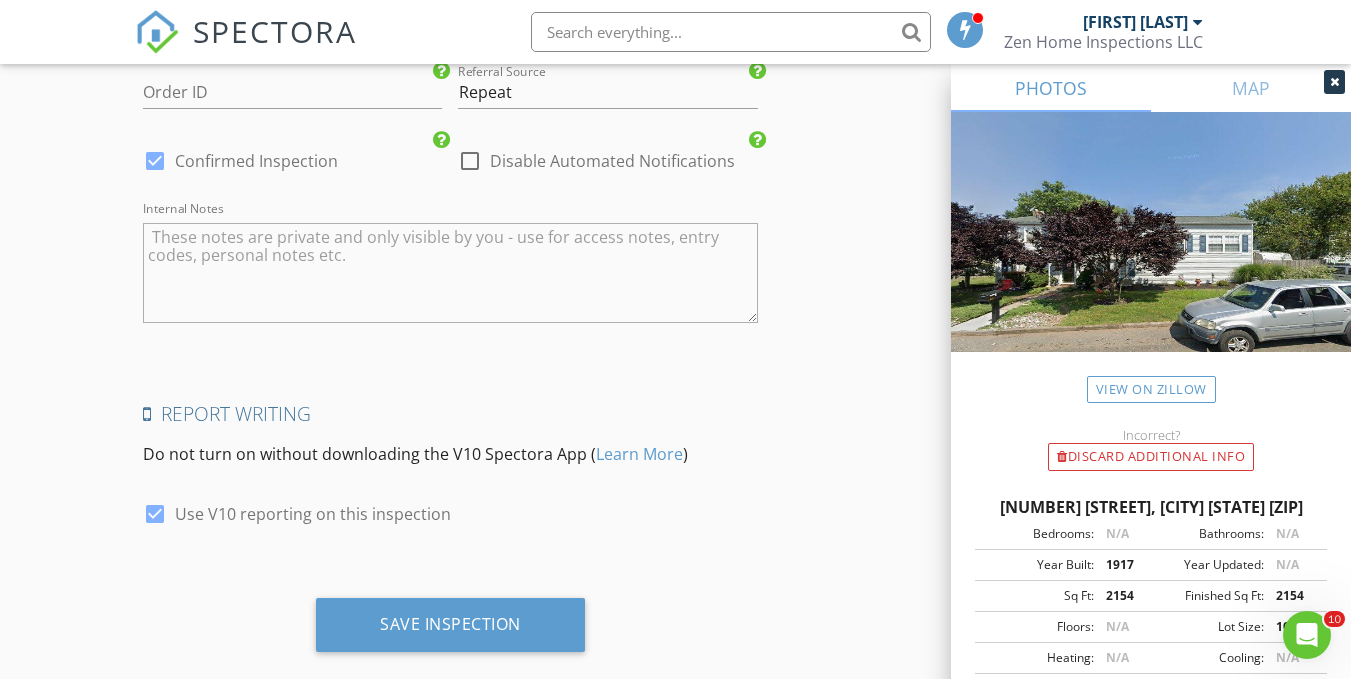 scroll, scrollTop: 3473, scrollLeft: 0, axis: vertical 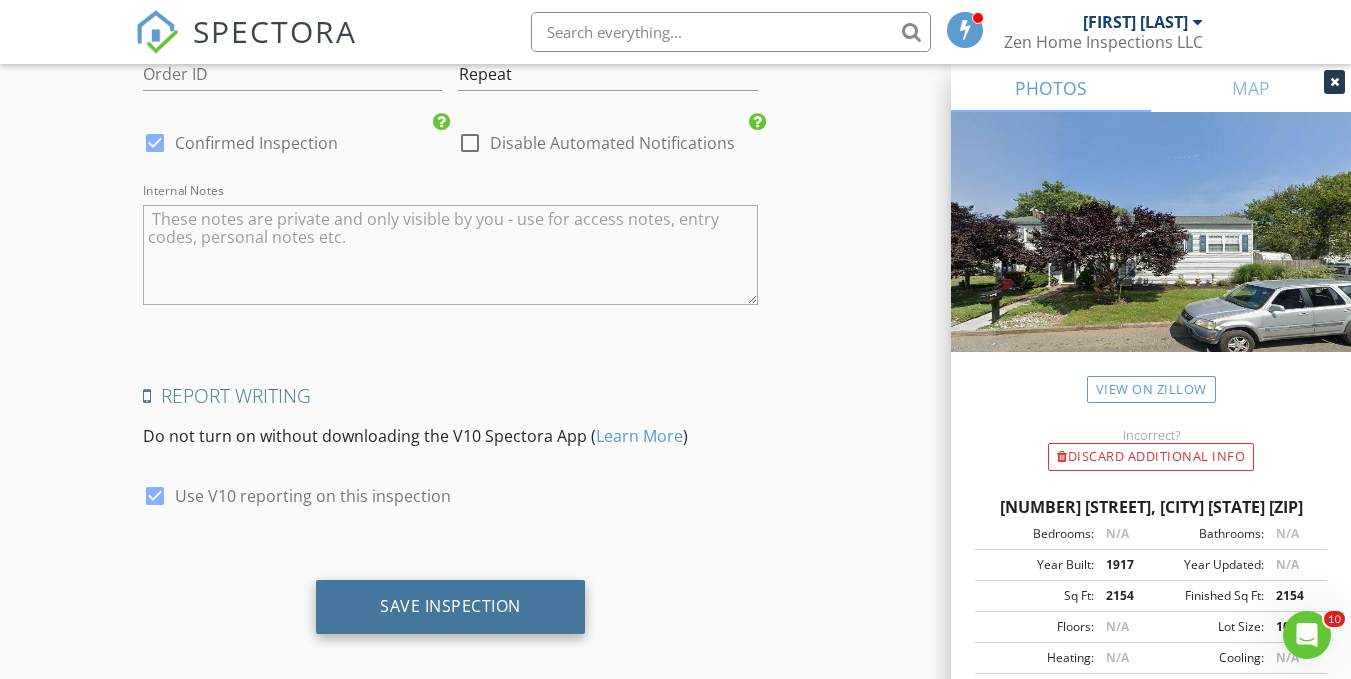 click on "Save Inspection" at bounding box center [450, 606] 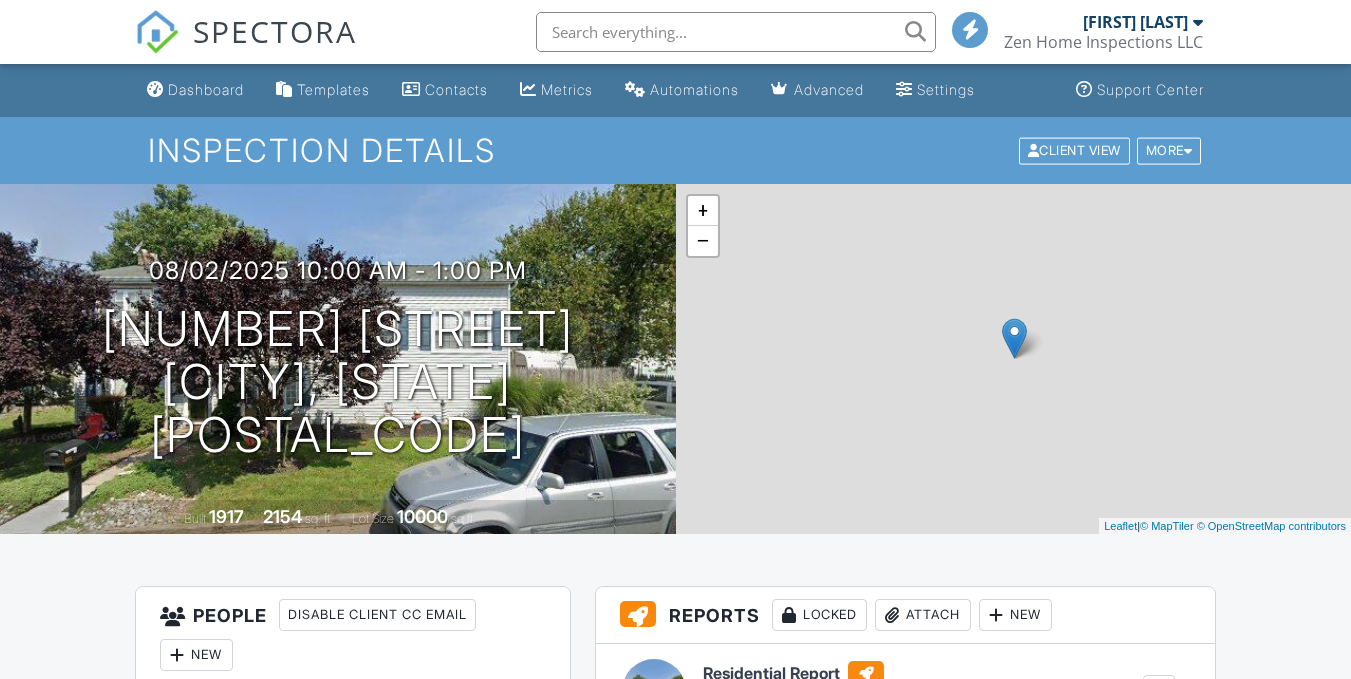 scroll, scrollTop: 0, scrollLeft: 0, axis: both 